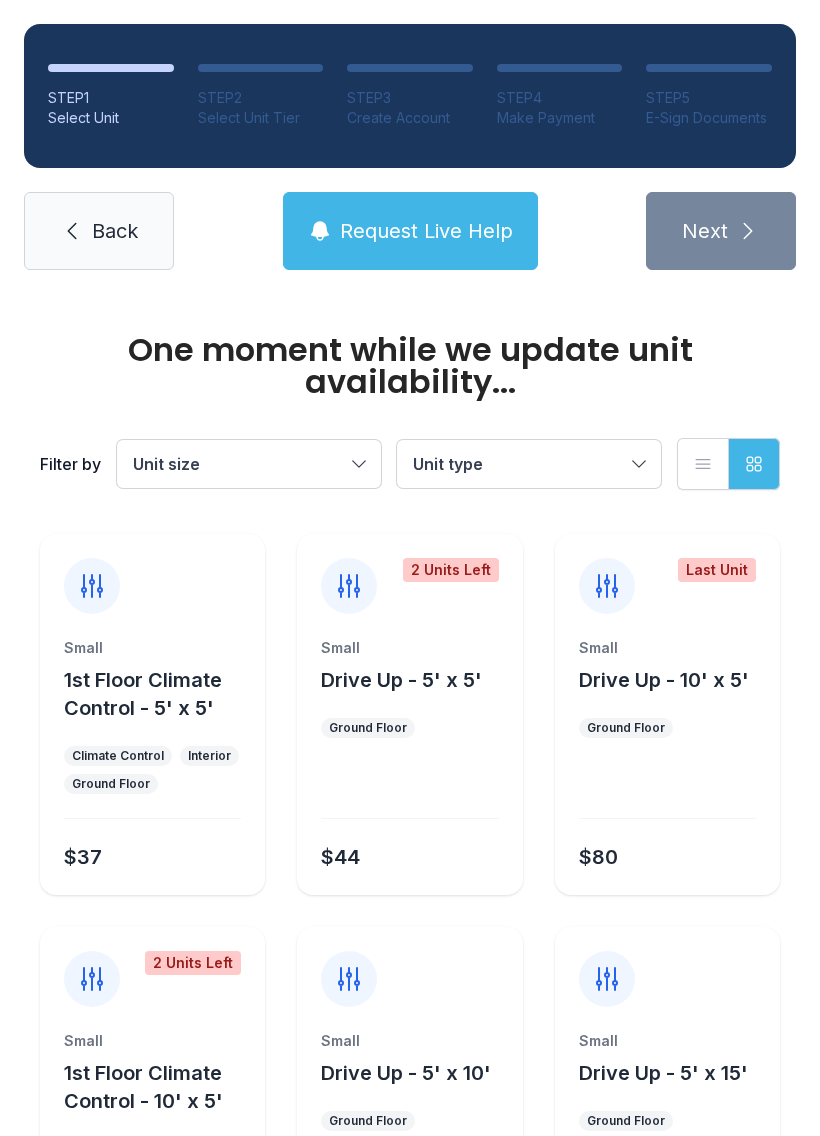 scroll, scrollTop: 0, scrollLeft: 0, axis: both 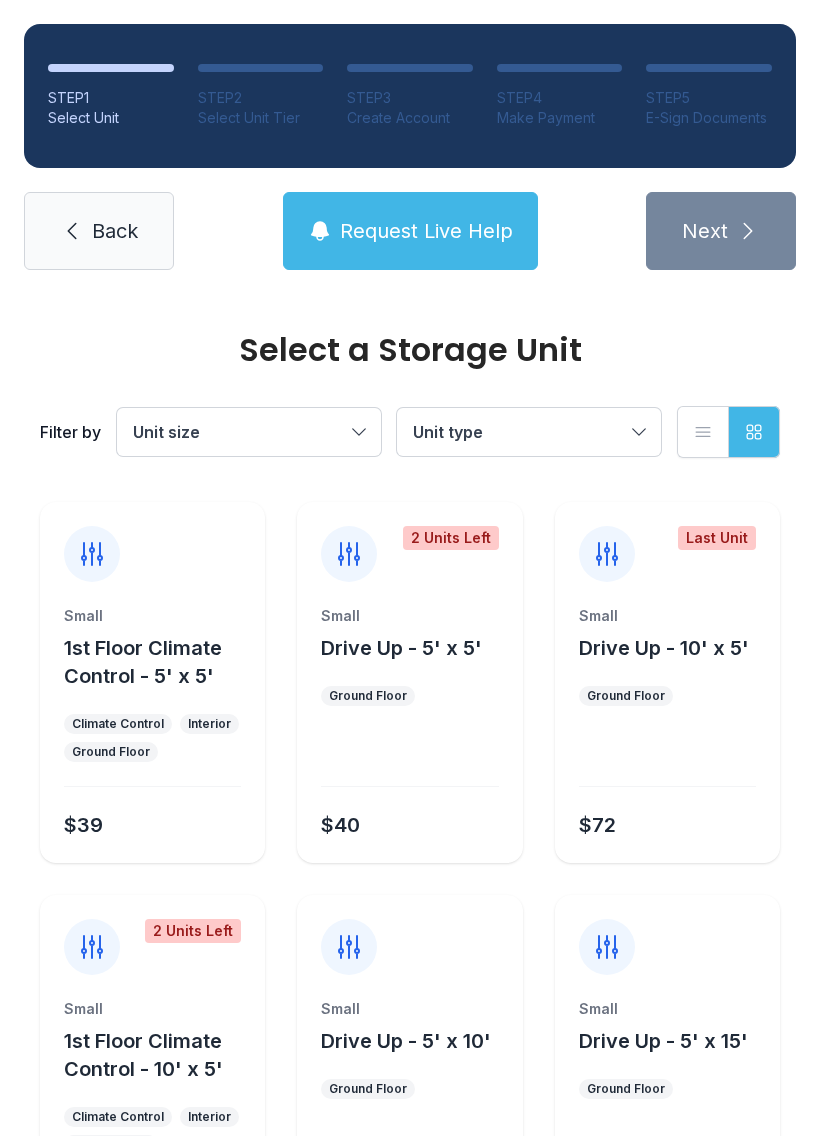 click on "1st Floor Climate Control - 5' x 5'" at bounding box center (160, 662) 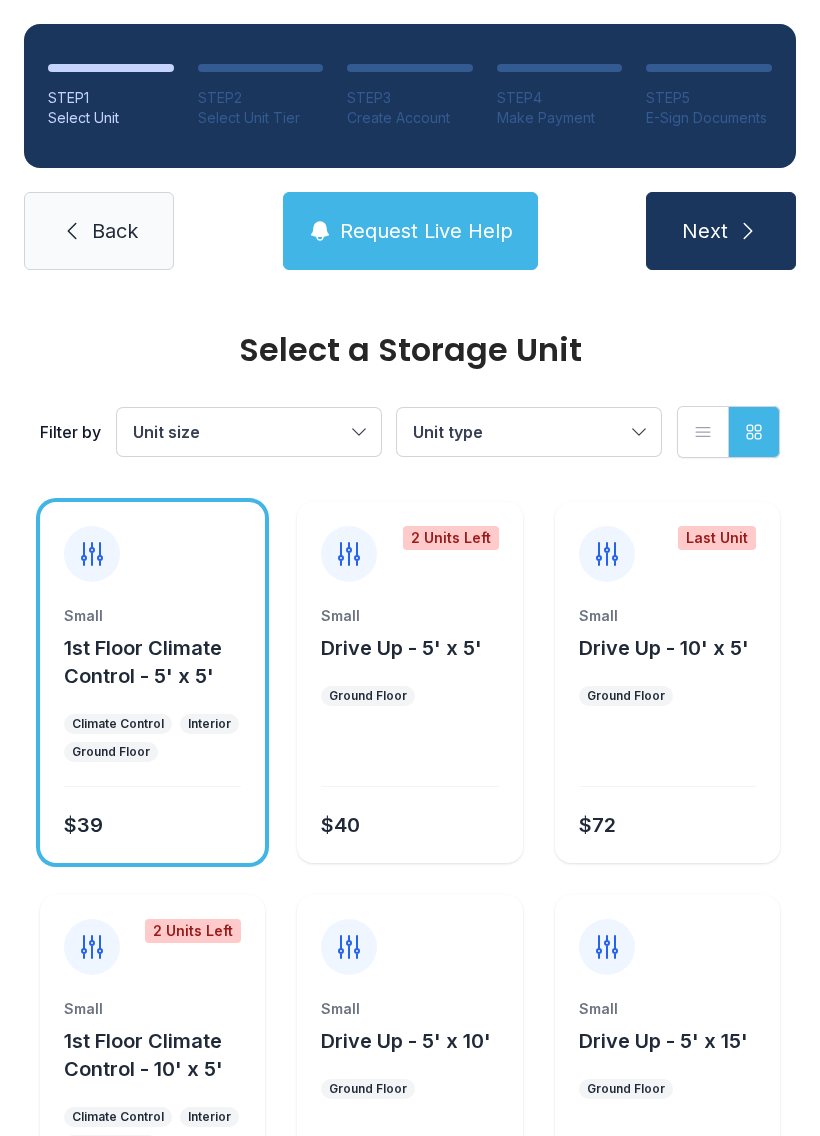click on "Next" at bounding box center (721, 231) 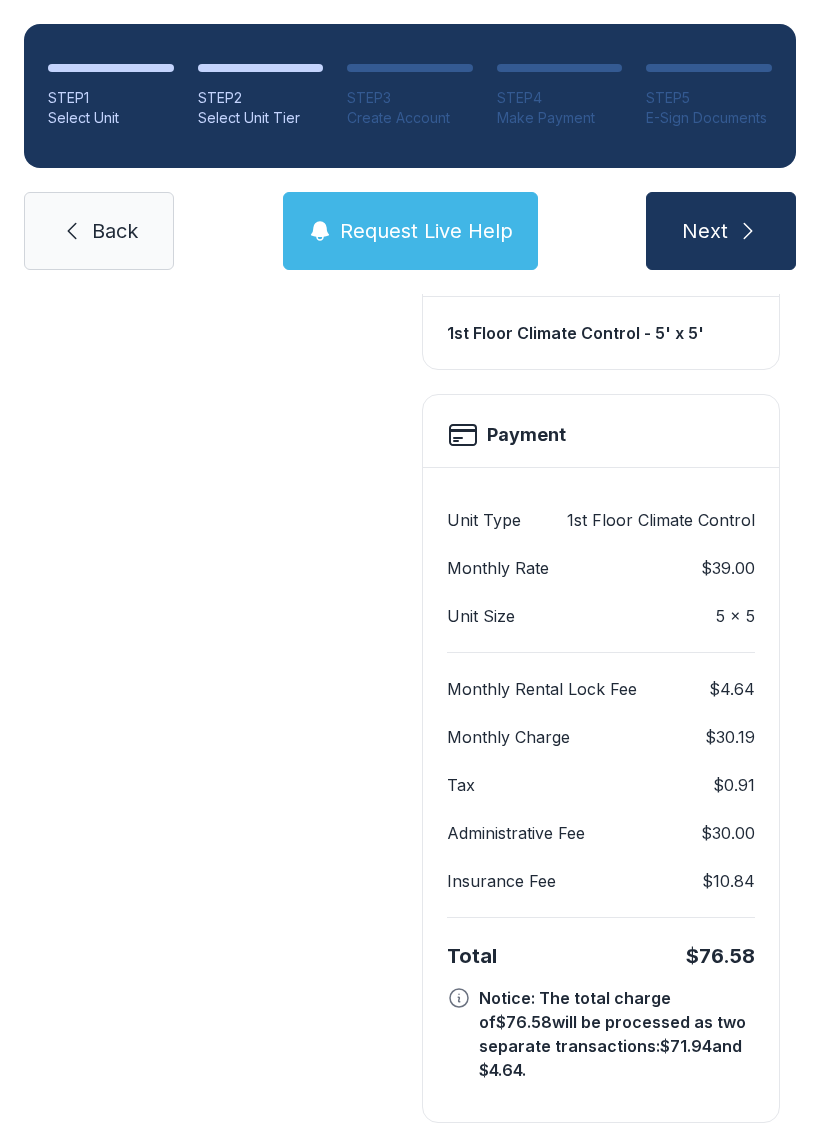 scroll, scrollTop: 617, scrollLeft: 0, axis: vertical 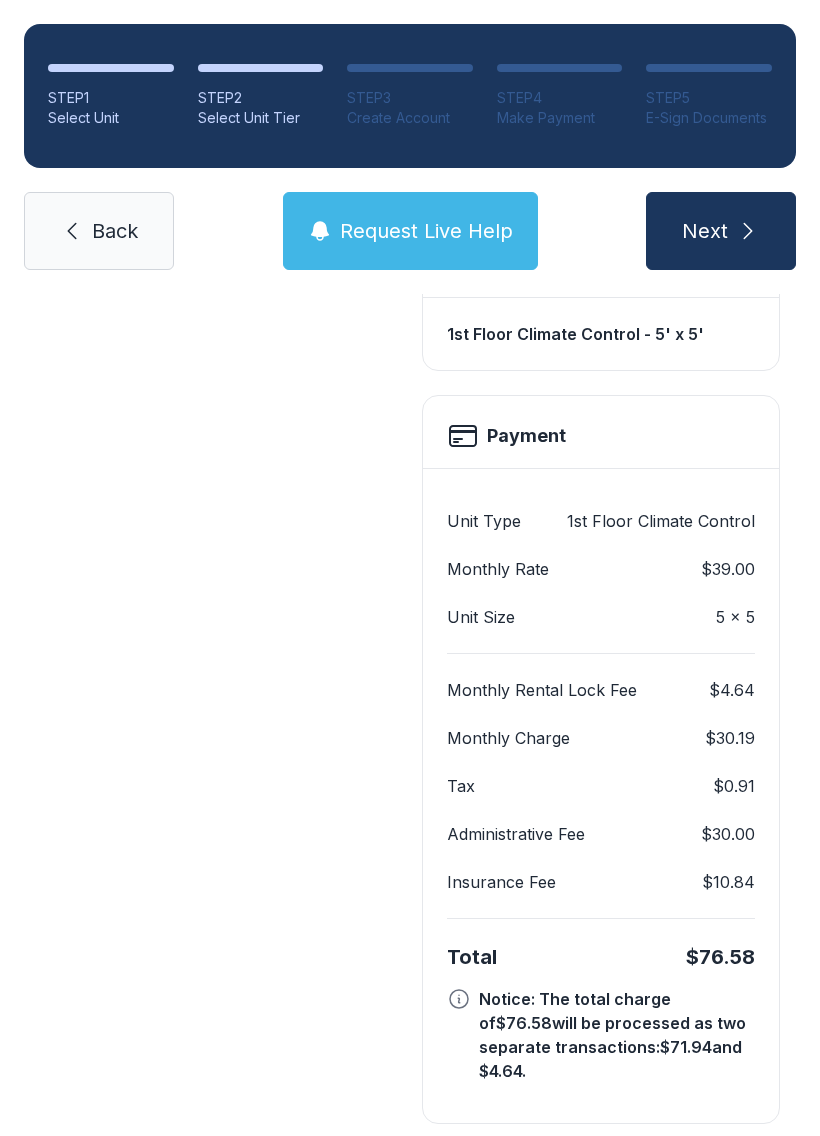 click on "Next" at bounding box center [721, 231] 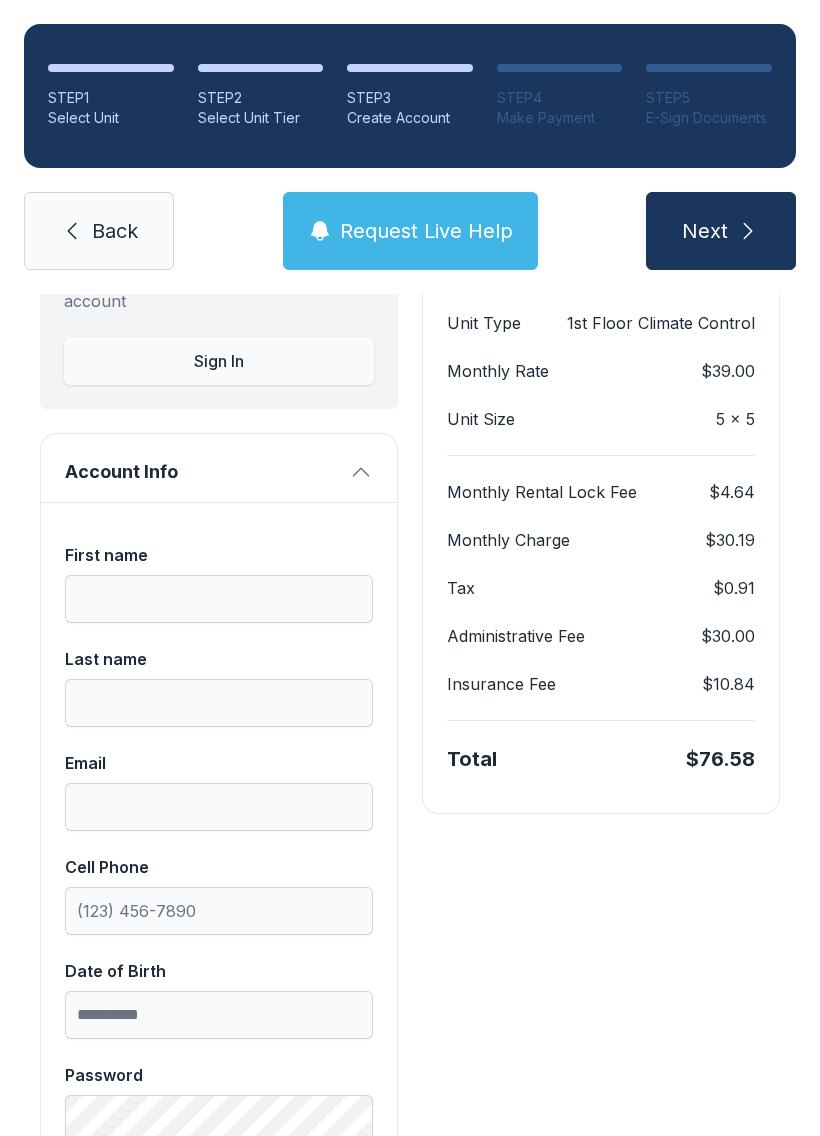 scroll, scrollTop: 202, scrollLeft: 0, axis: vertical 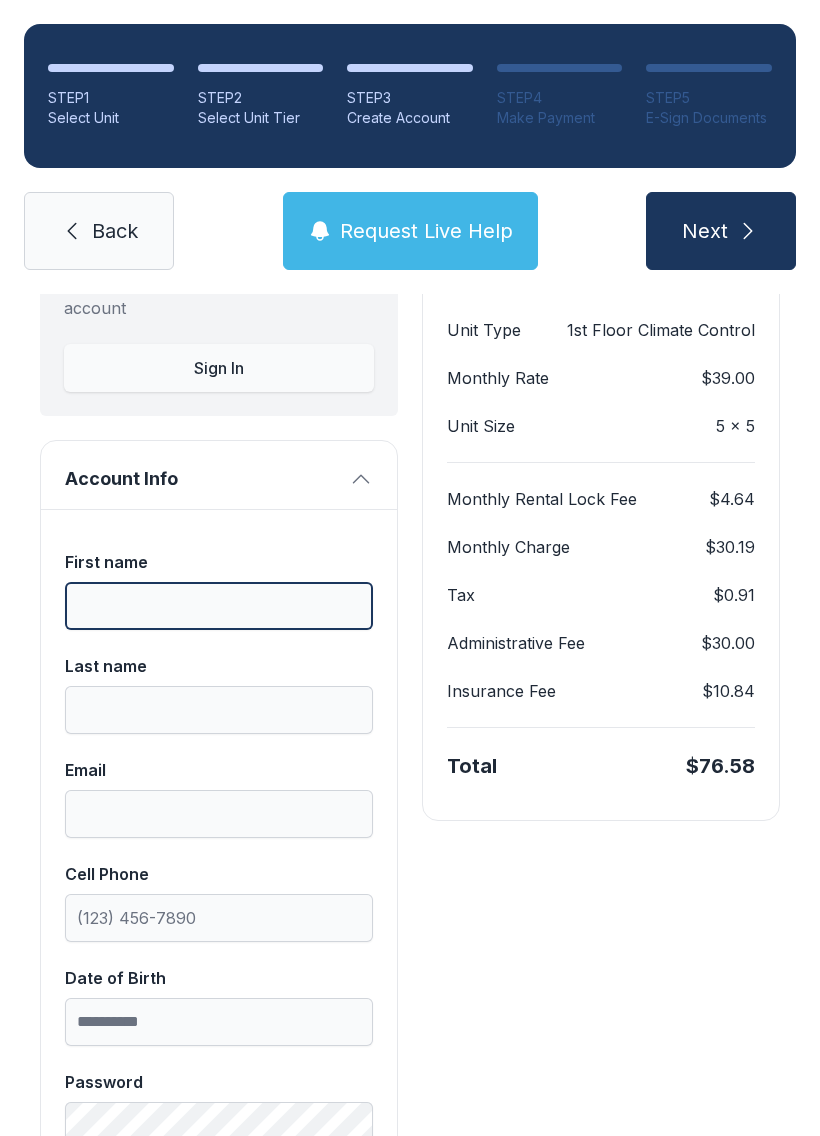 click on "First name" at bounding box center (219, 606) 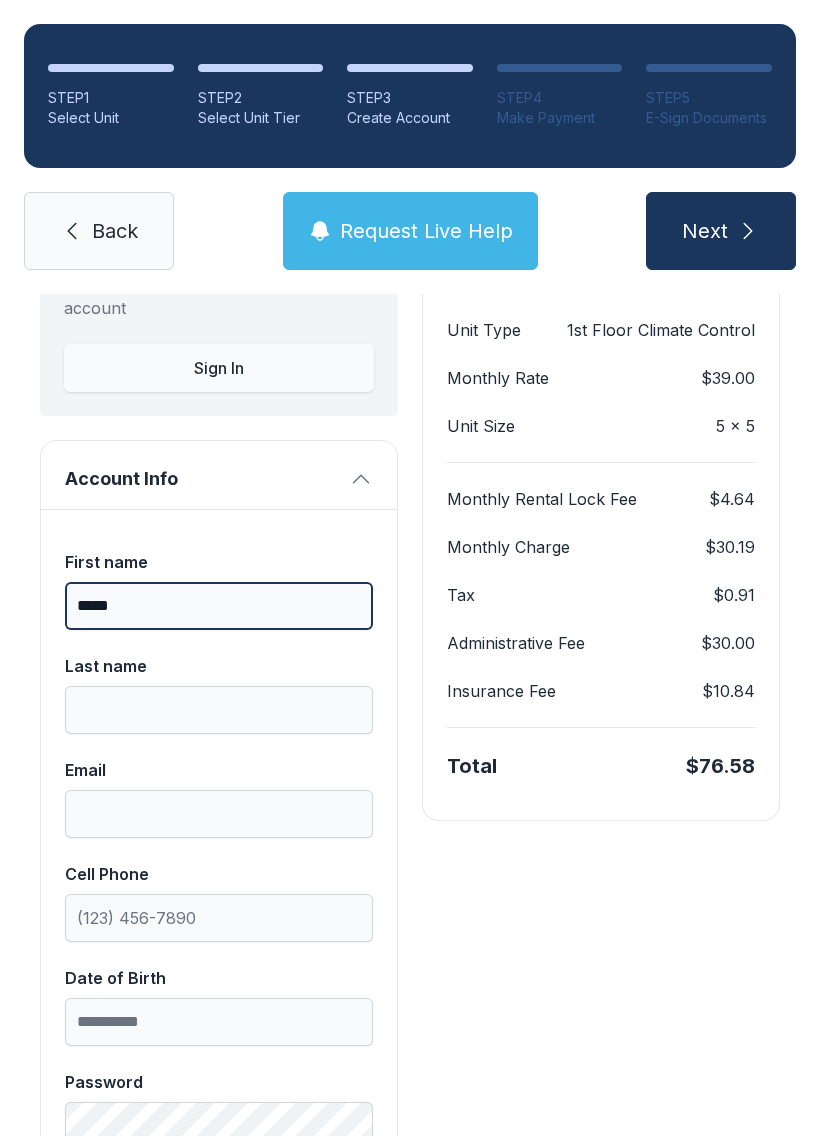 type on "*****" 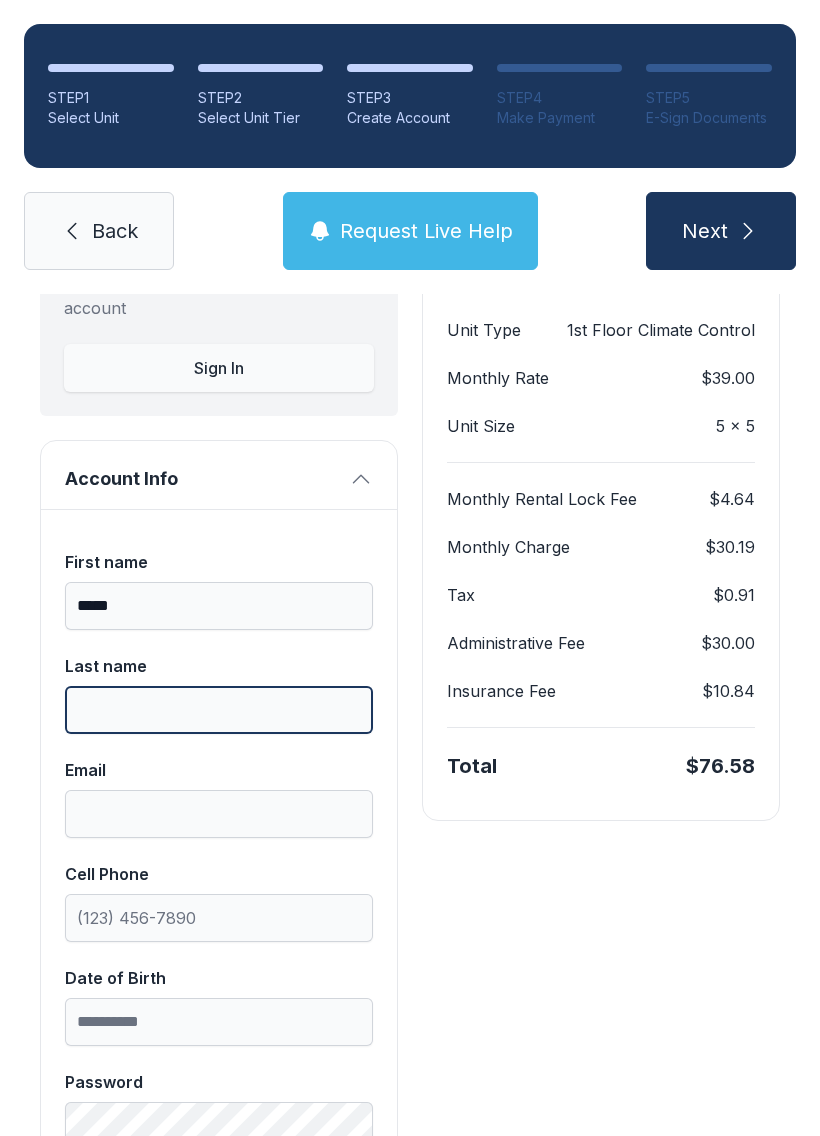 click on "Last name" at bounding box center [219, 710] 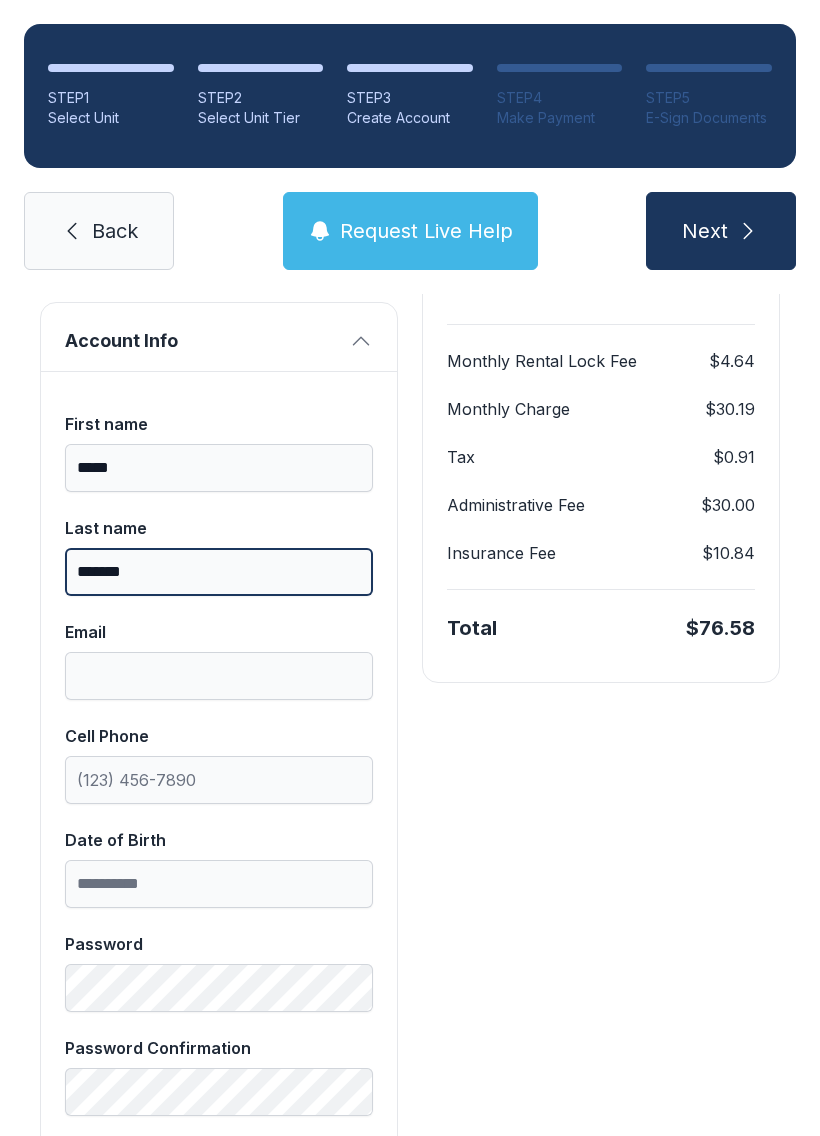 scroll, scrollTop: 355, scrollLeft: 0, axis: vertical 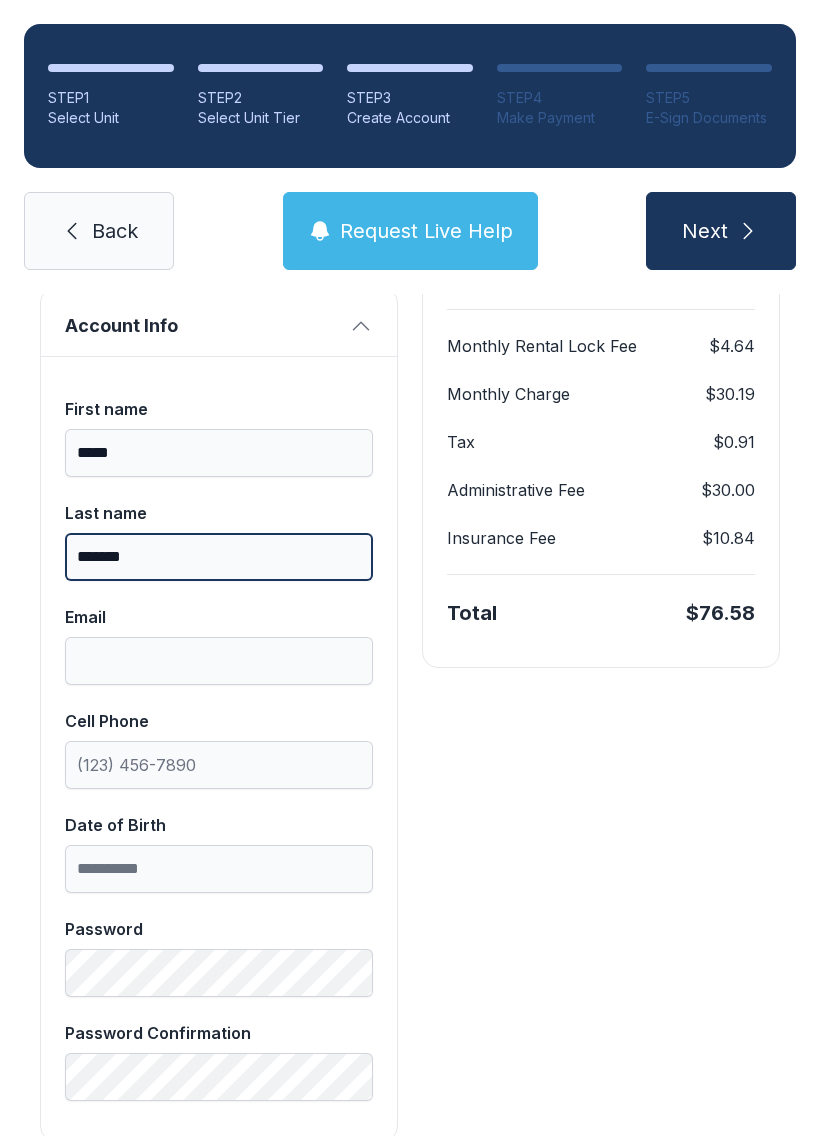 type on "*******" 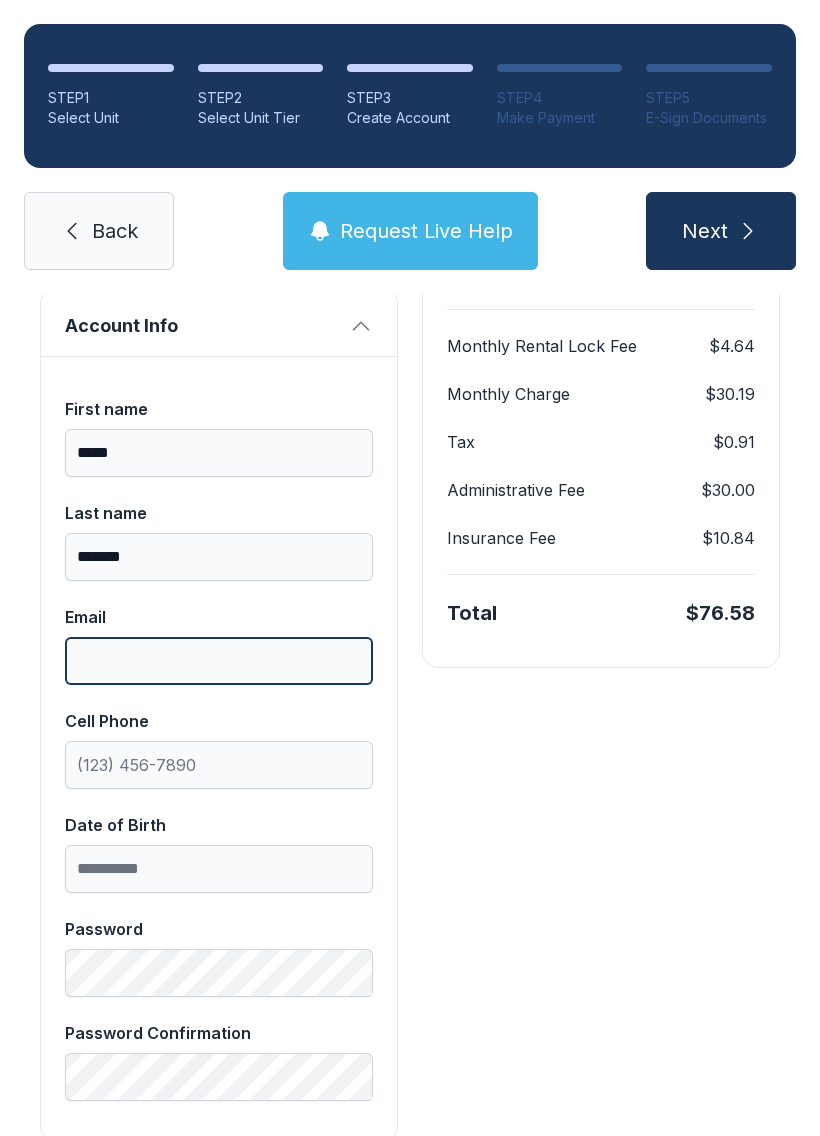 click on "Email" at bounding box center [219, 661] 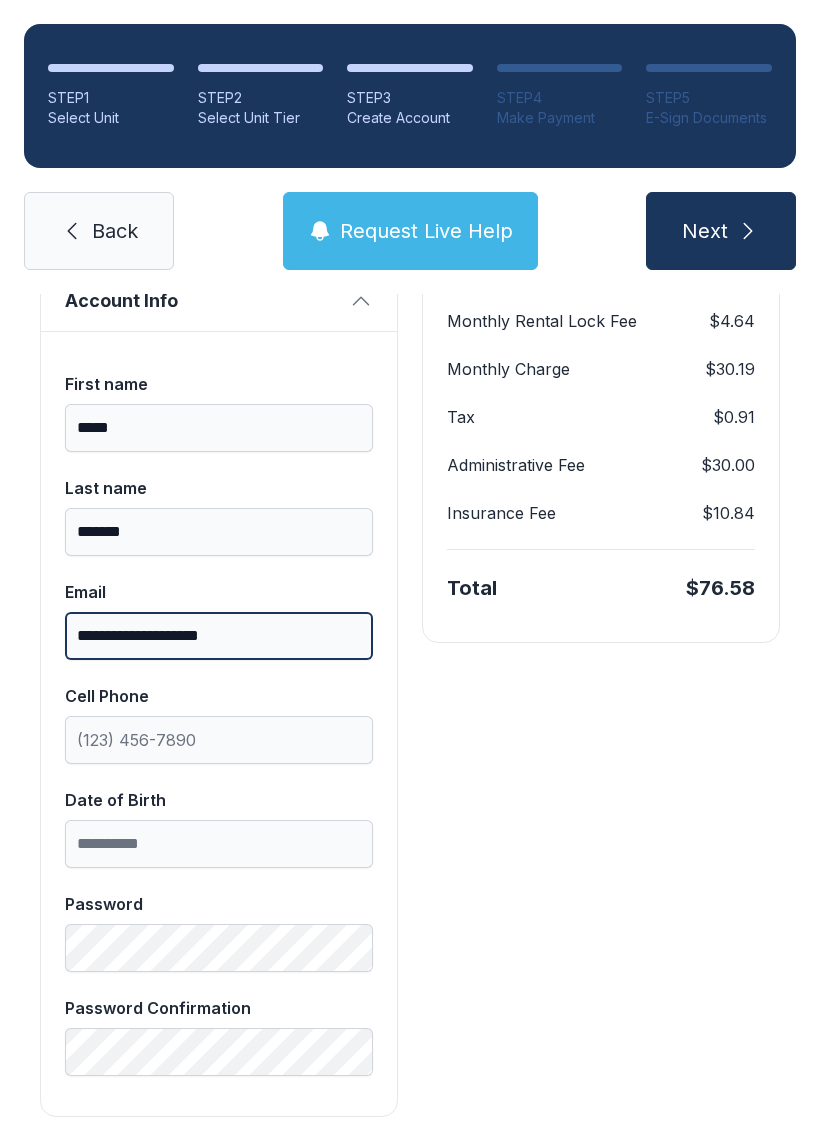 scroll, scrollTop: 398, scrollLeft: 0, axis: vertical 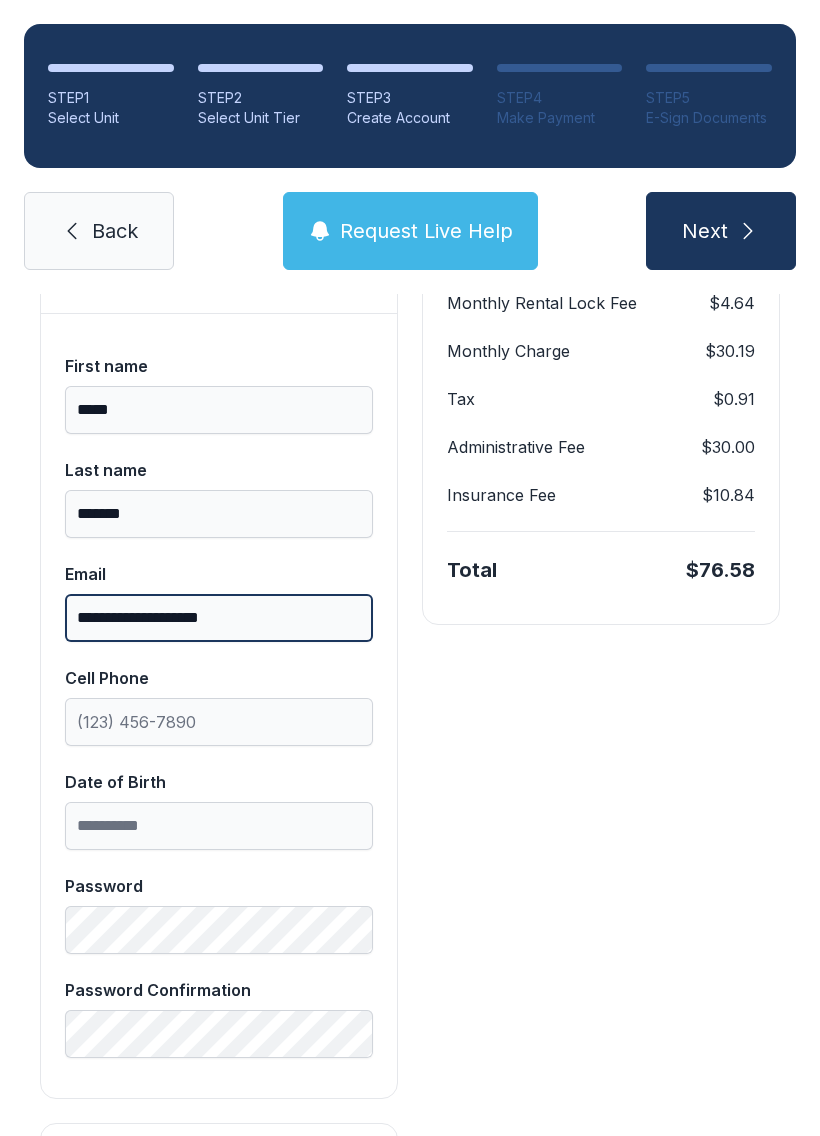 type on "**********" 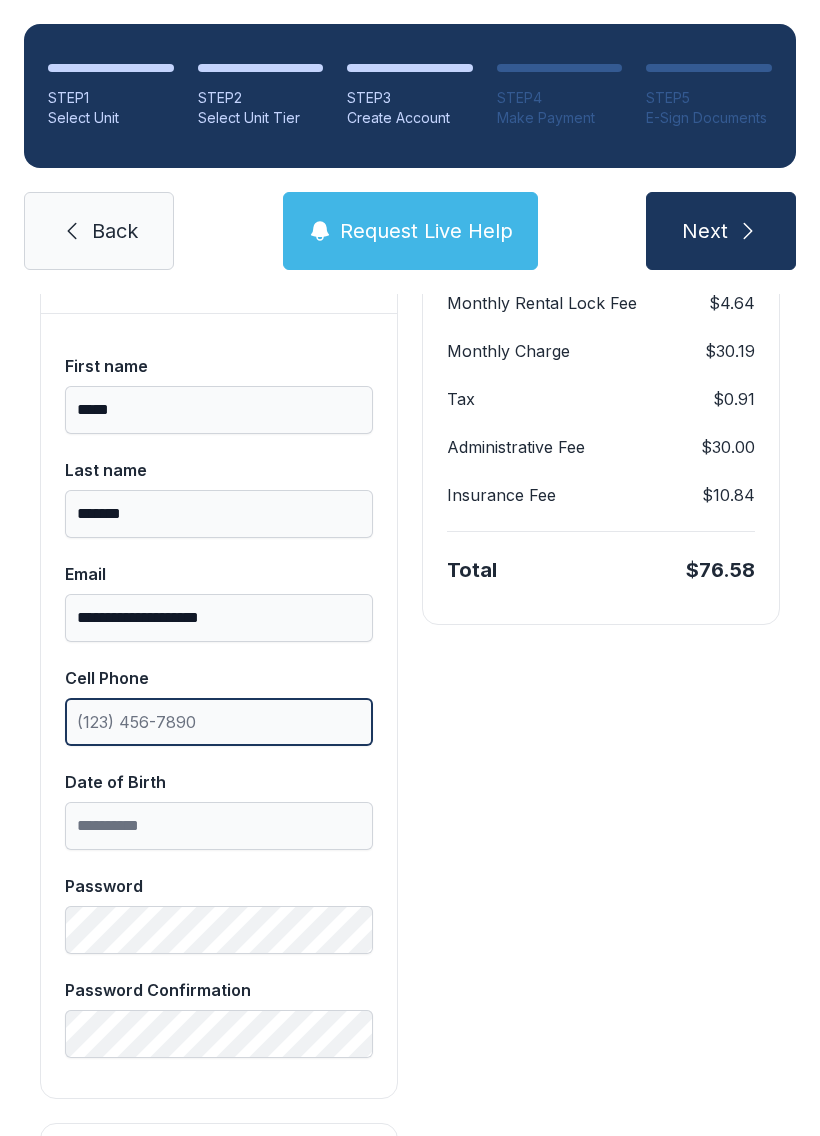 click on "Cell Phone" at bounding box center (219, 722) 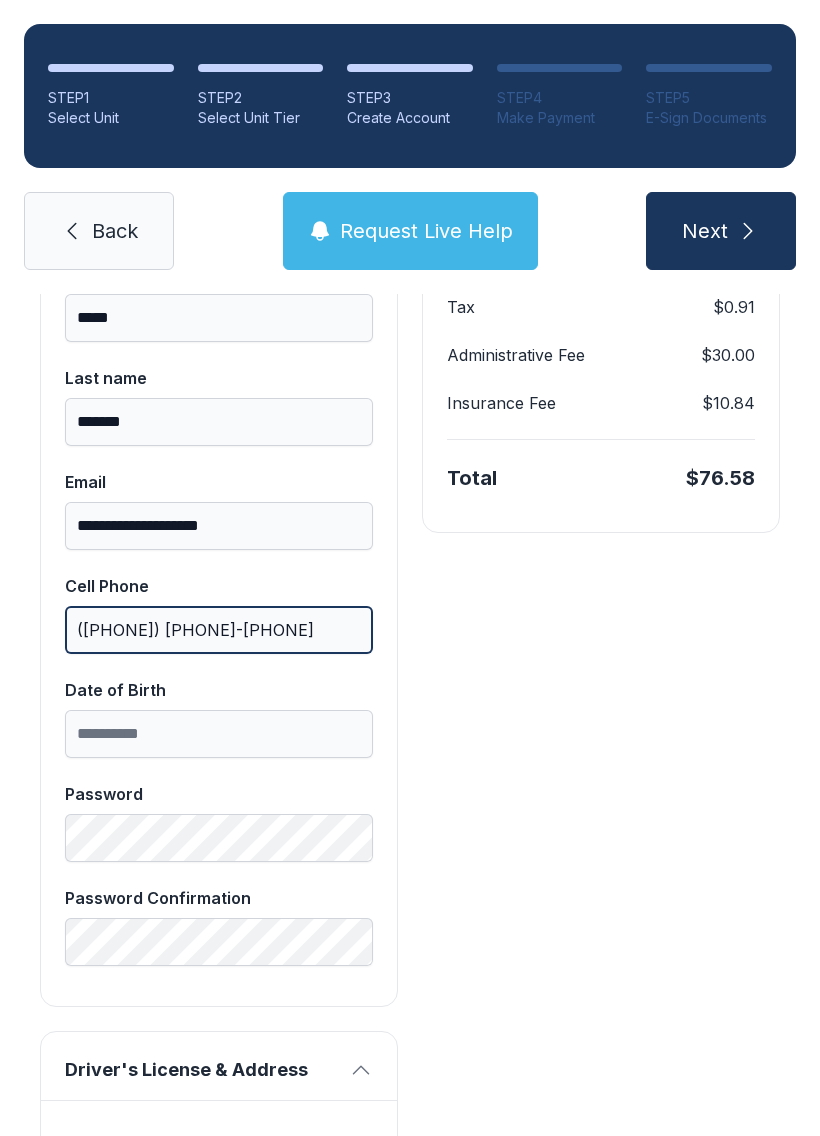 scroll, scrollTop: 502, scrollLeft: 0, axis: vertical 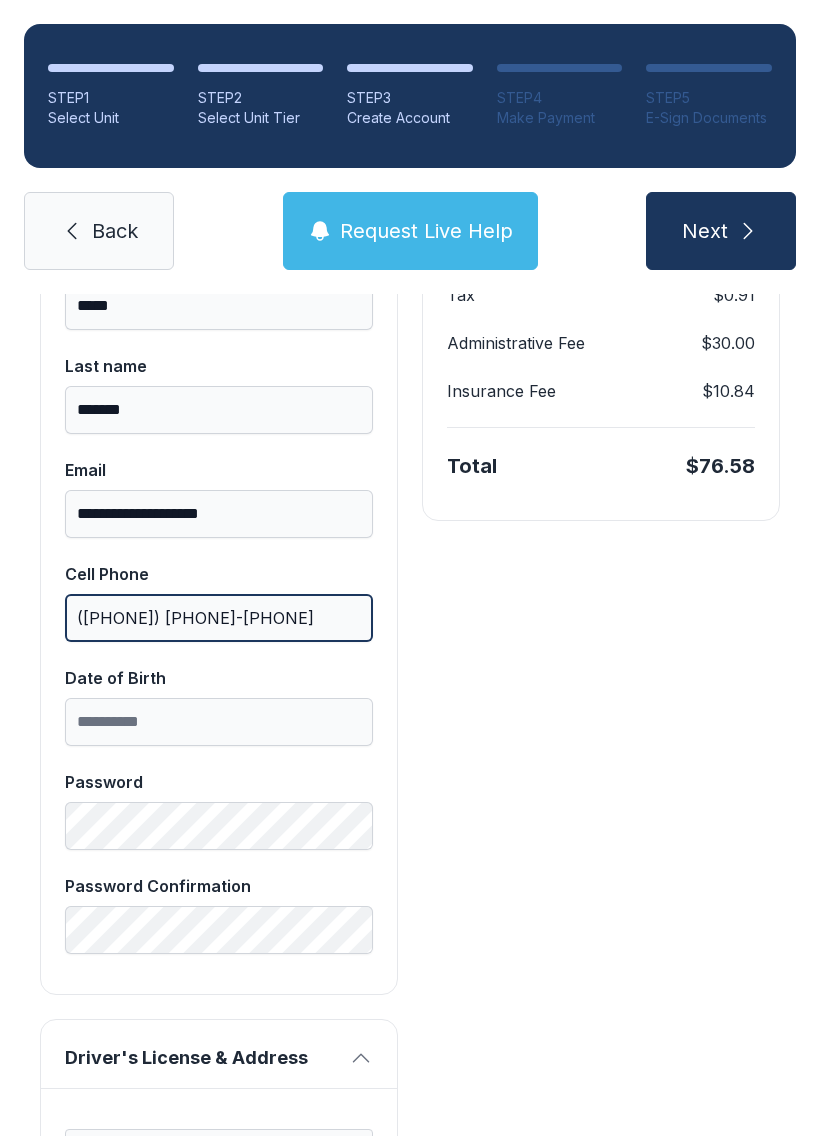type on "([PHONE]) [PHONE]-[PHONE]" 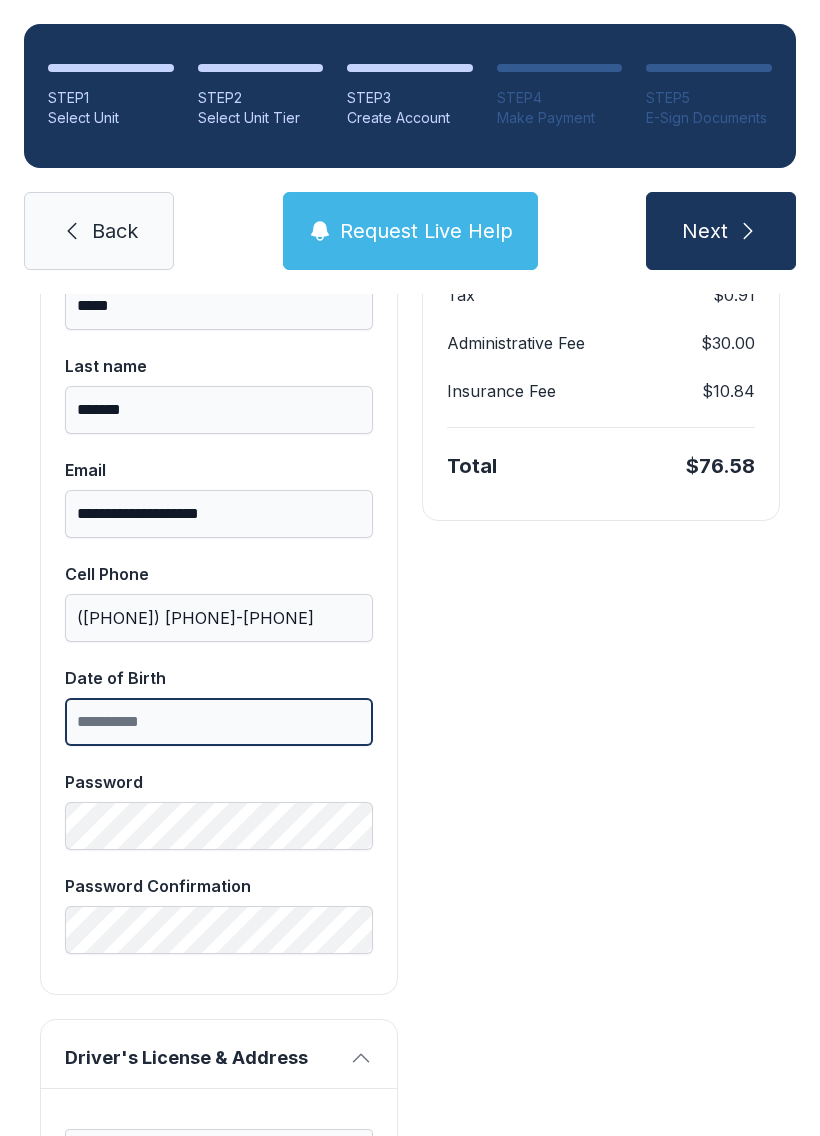 click on "Date of Birth" at bounding box center (219, 722) 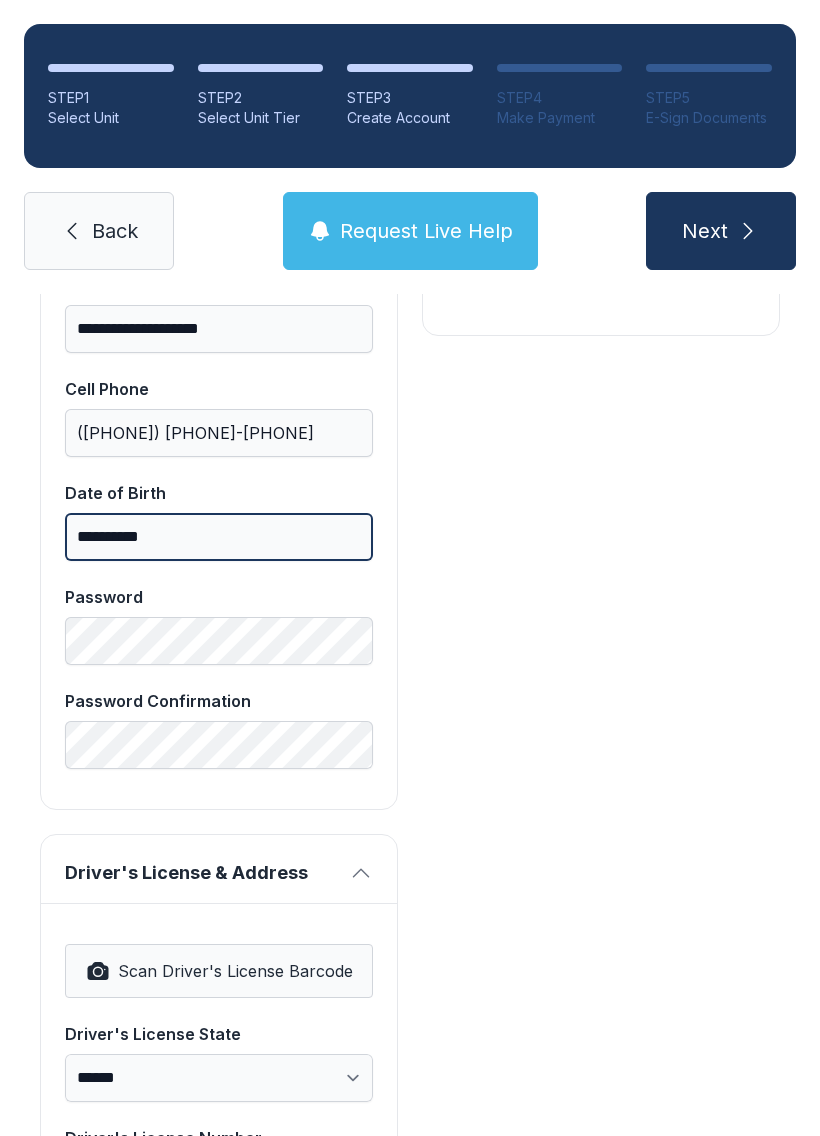 scroll, scrollTop: 726, scrollLeft: 0, axis: vertical 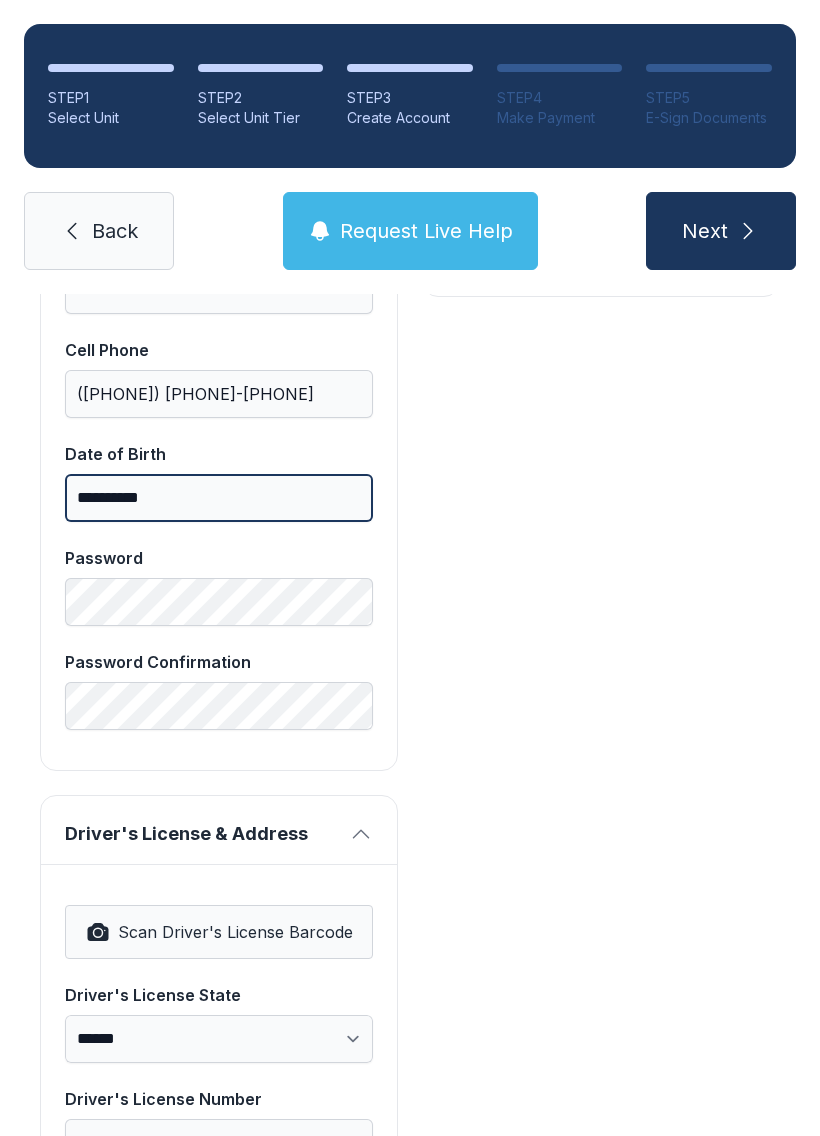 type on "**********" 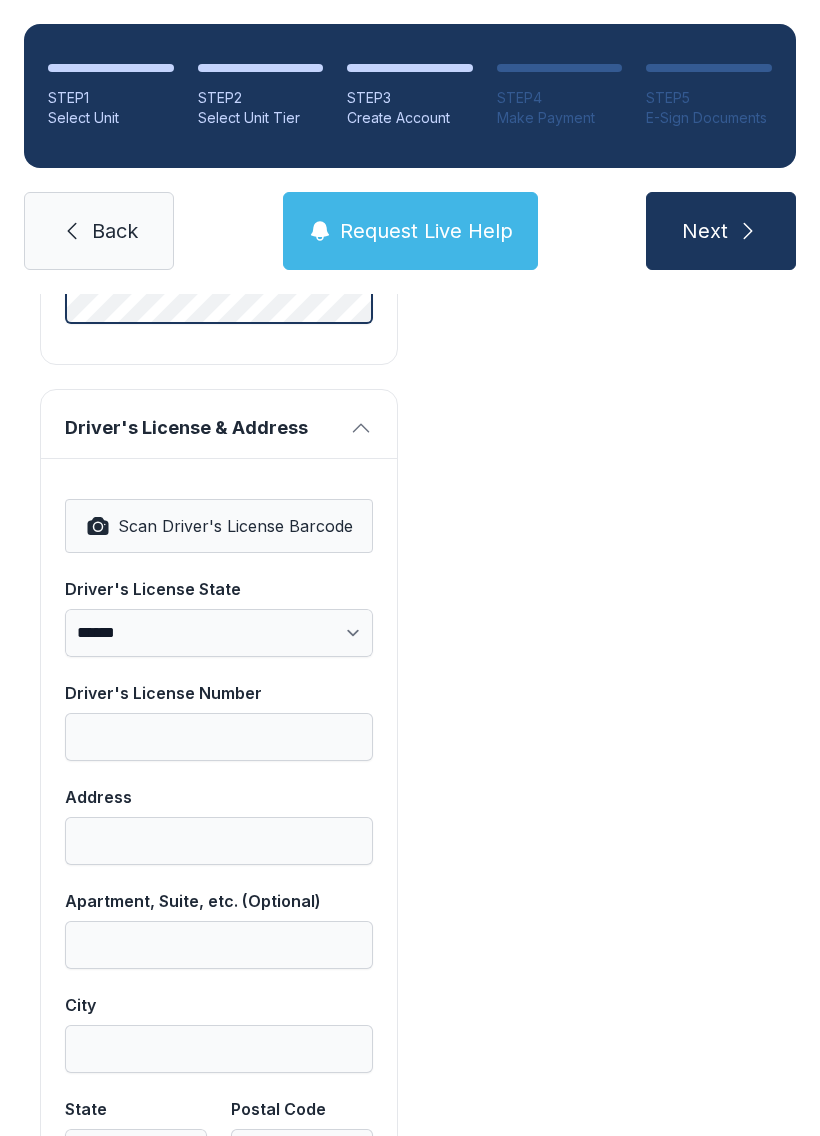 scroll, scrollTop: 1126, scrollLeft: 0, axis: vertical 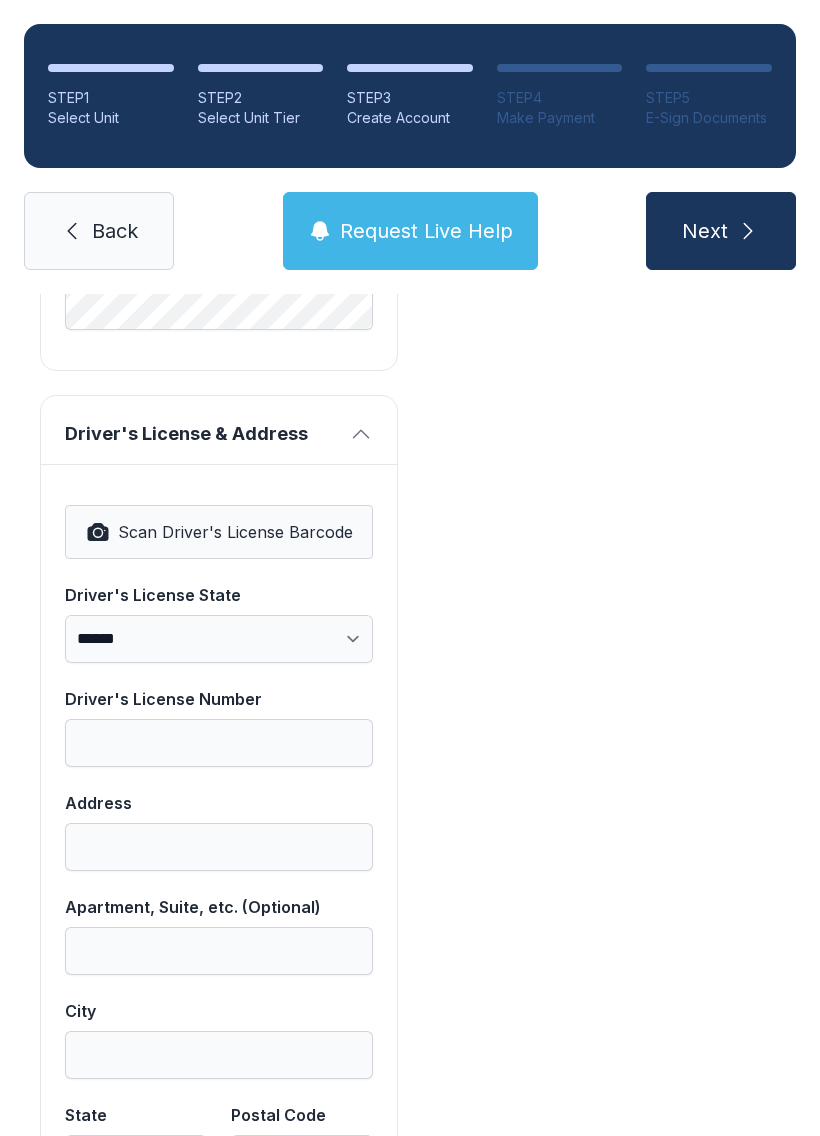 click on "Scan Driver's License Barcode" at bounding box center (235, 532) 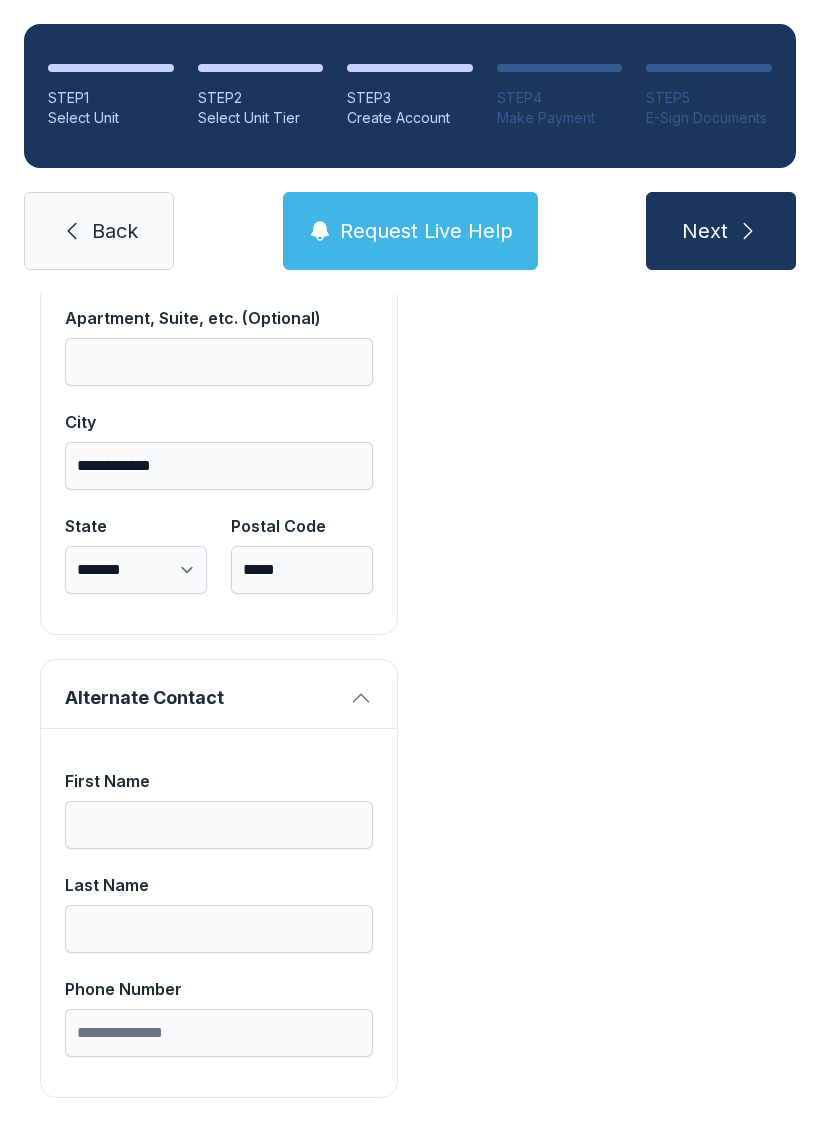 scroll, scrollTop: 1713, scrollLeft: 0, axis: vertical 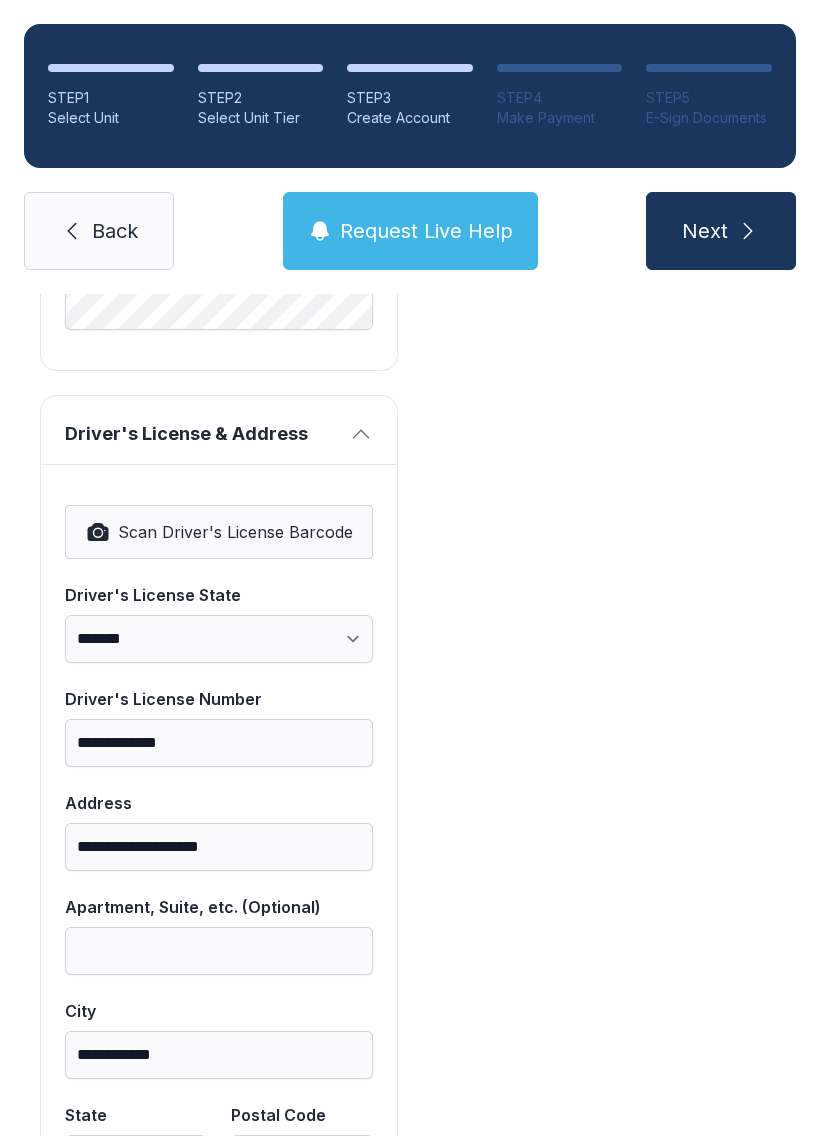 click 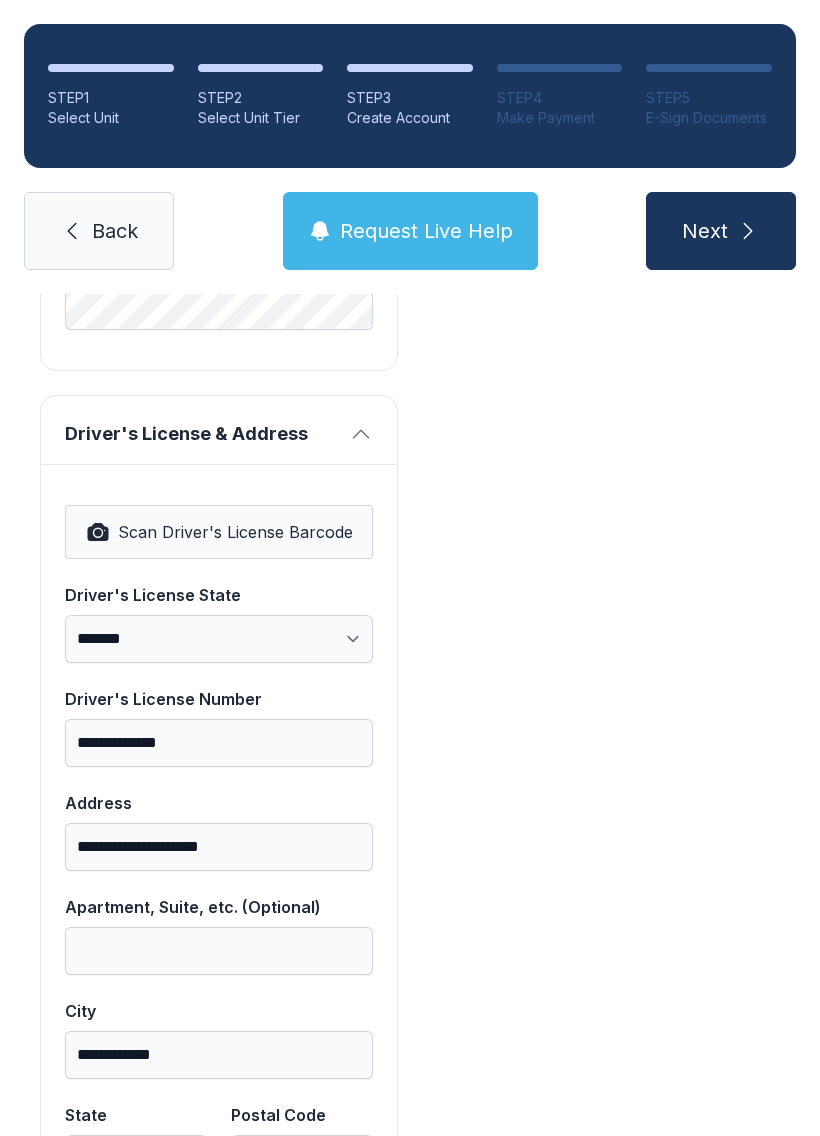 type on "*" 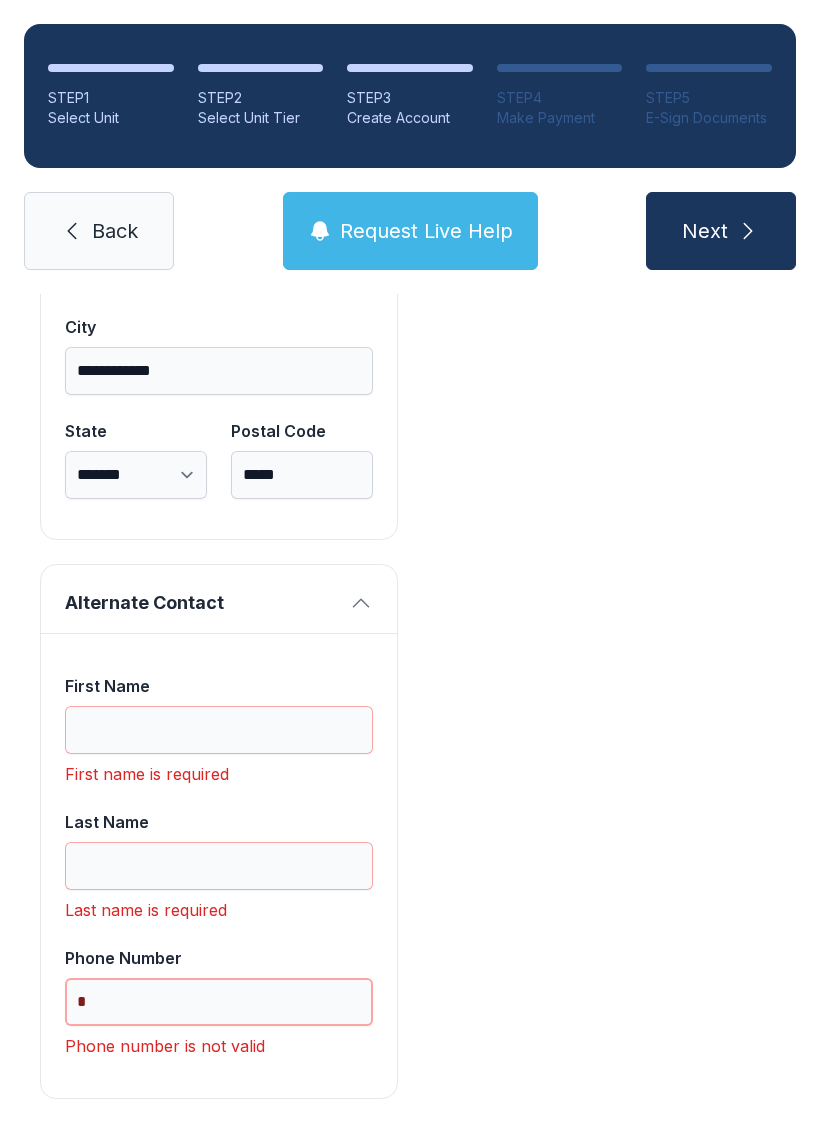 scroll, scrollTop: 1809, scrollLeft: 0, axis: vertical 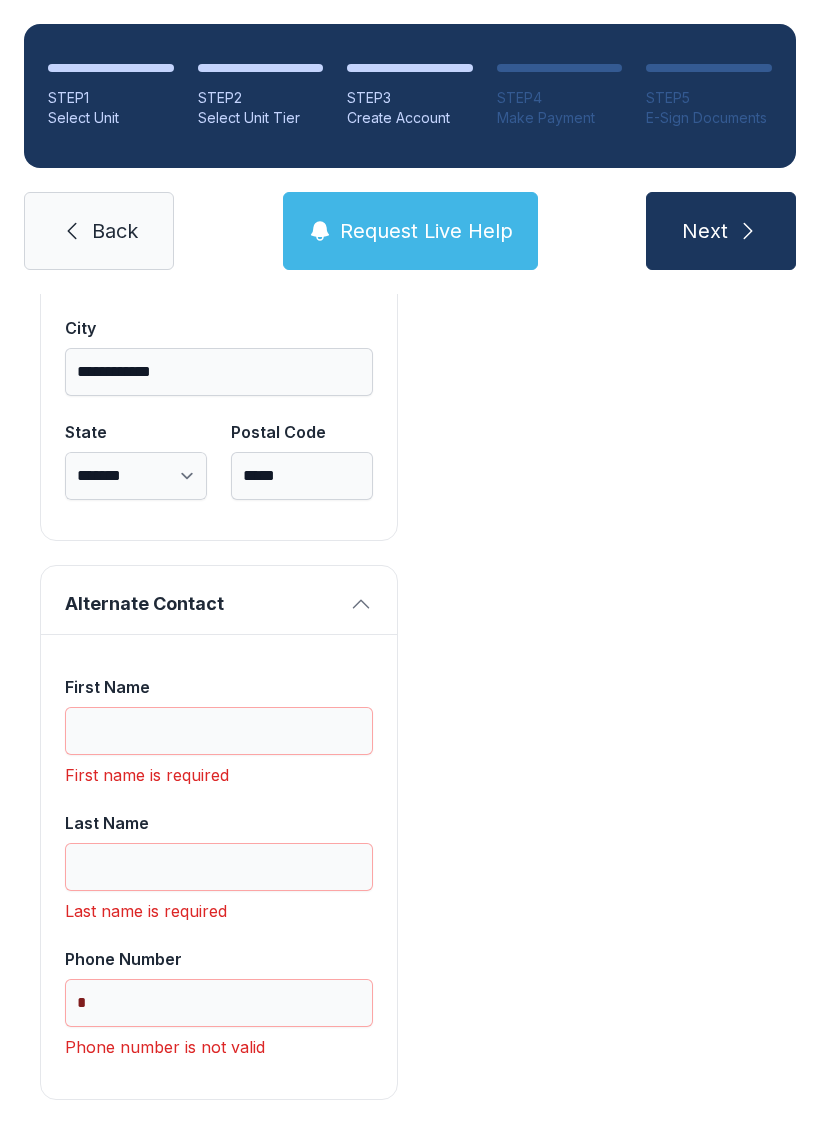click on "Payment Unit Type 1st Floor Climate Control Monthly Rate $39.00 Unit Size 5 x 5 Monthly Rental Lock Fee $4.64 Monthly Charge $30.19 Tax $0.91 Administrative Fee $30.00 Insurance Fee $10.84 Total $76.58" at bounding box center (601, -152) 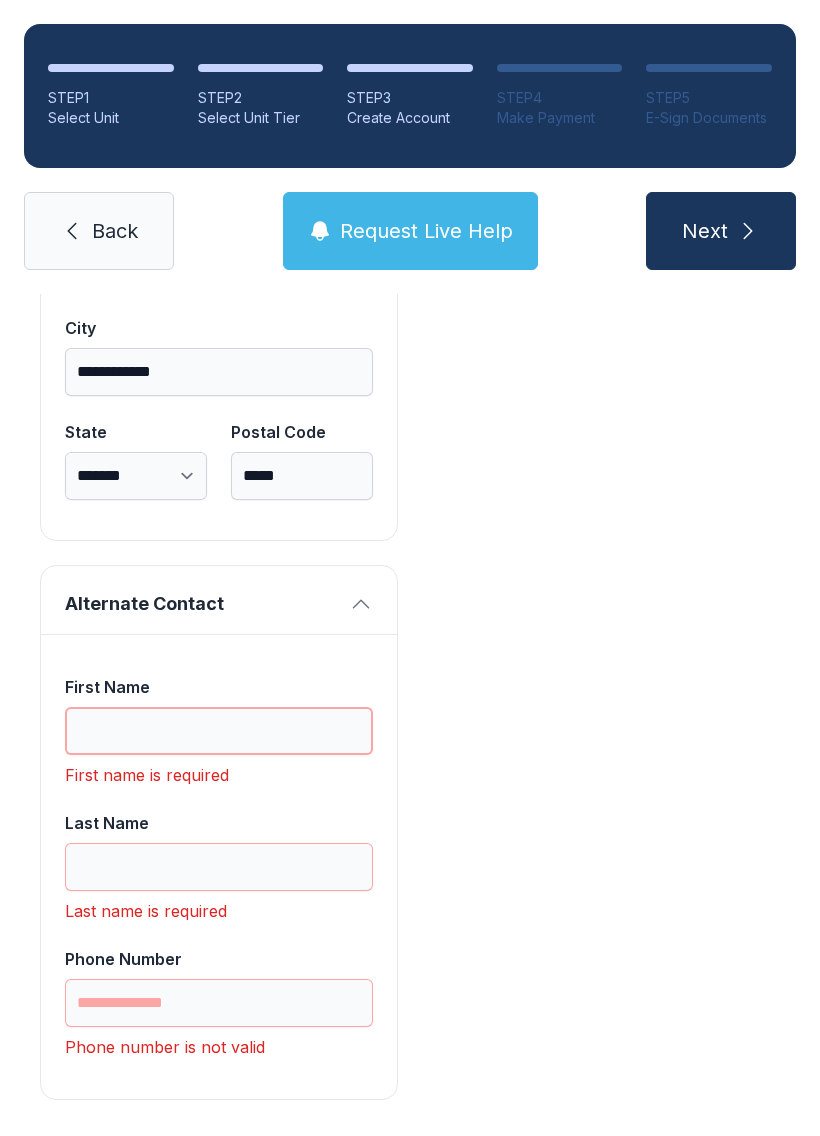 click on "First Name" at bounding box center (219, 731) 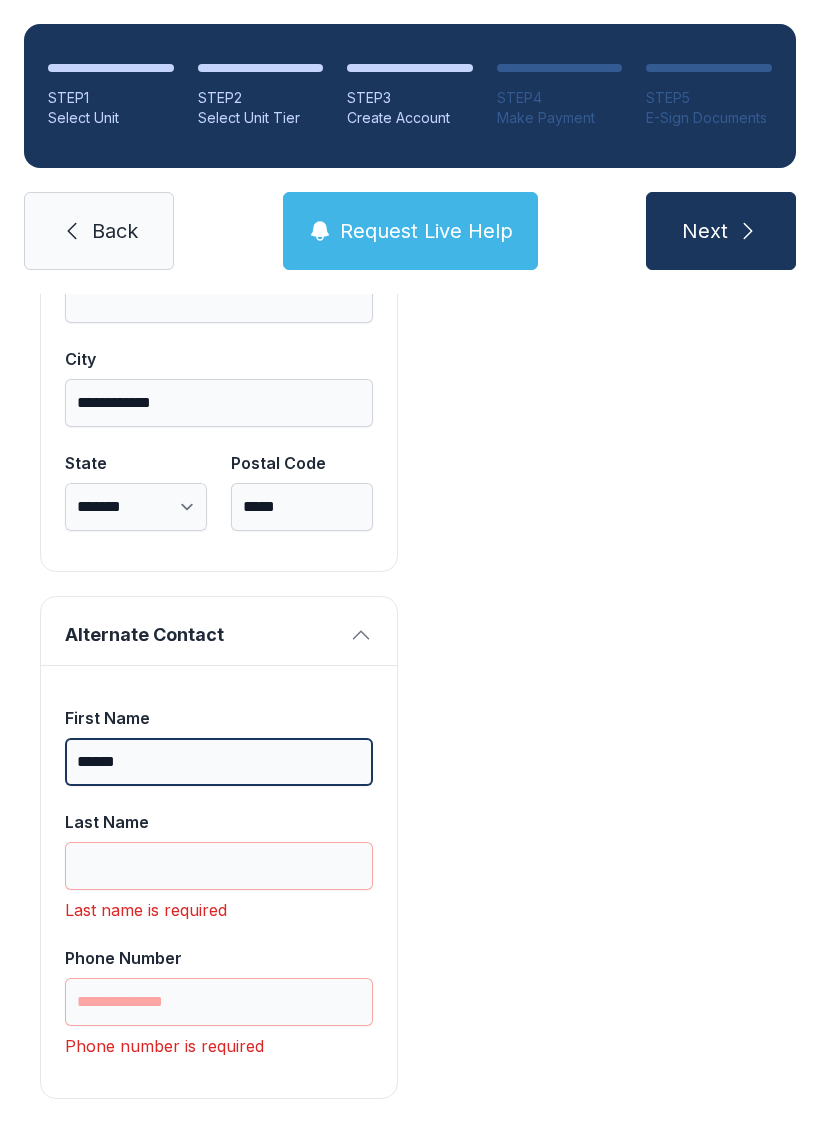 scroll, scrollTop: 1777, scrollLeft: 0, axis: vertical 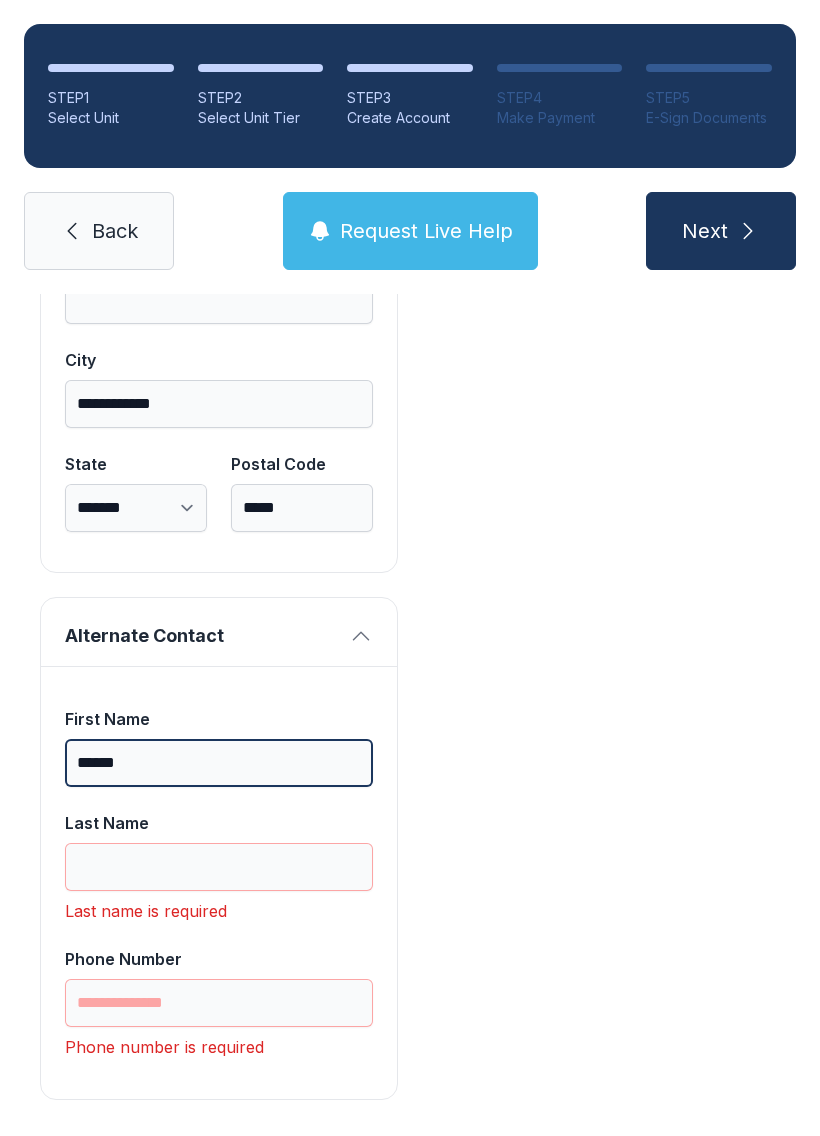 type on "******" 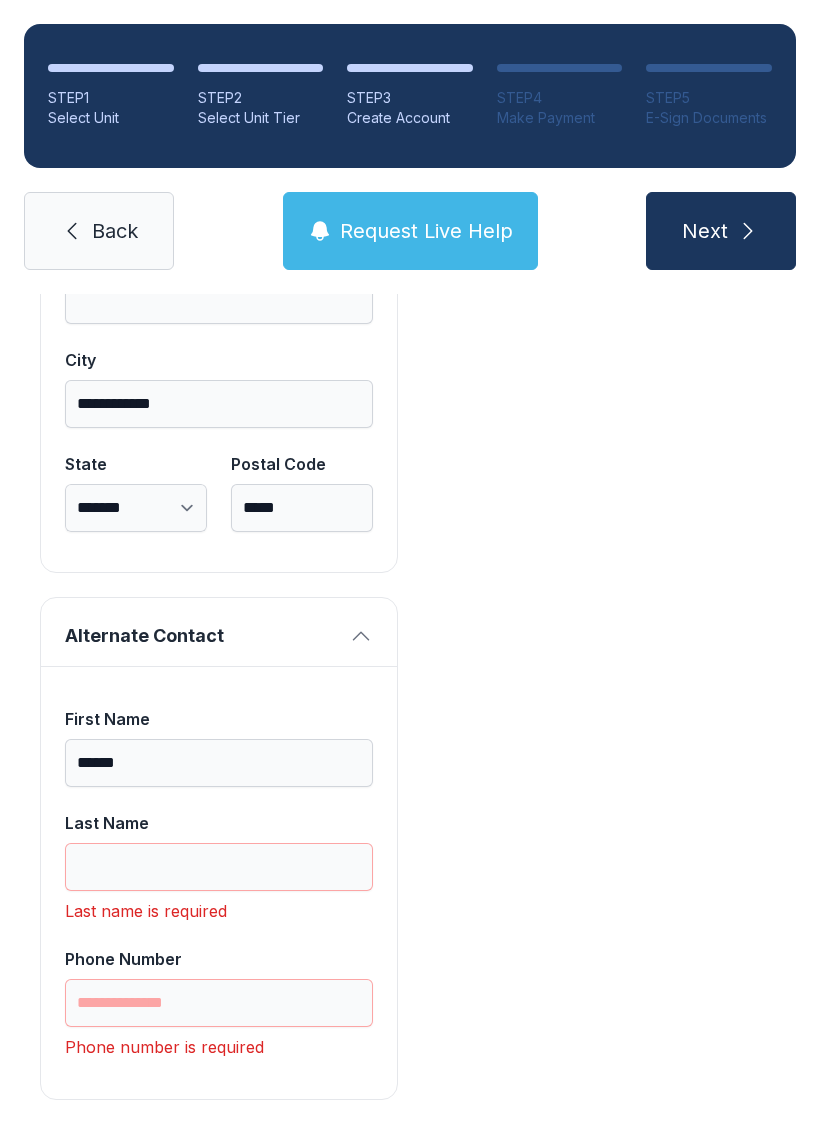 click on "Payment Unit Type 1st Floor Climate Control Monthly Rate $39.00 Unit Size 5 x 5 Monthly Rental Lock Fee $4.64 Monthly Charge $30.19 Tax $0.91 Administrative Fee $30.00 Insurance Fee $10.84 Total $76.58" at bounding box center [601, -136] 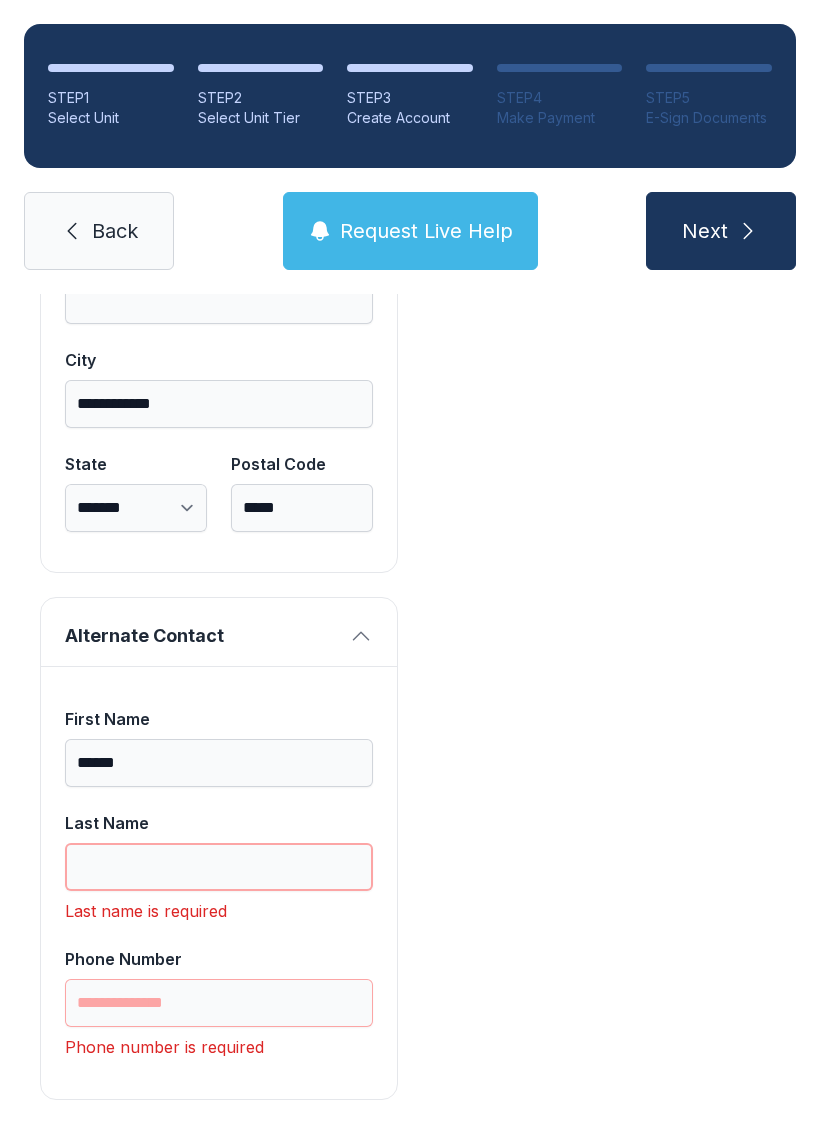 click on "Last Name" at bounding box center [219, 867] 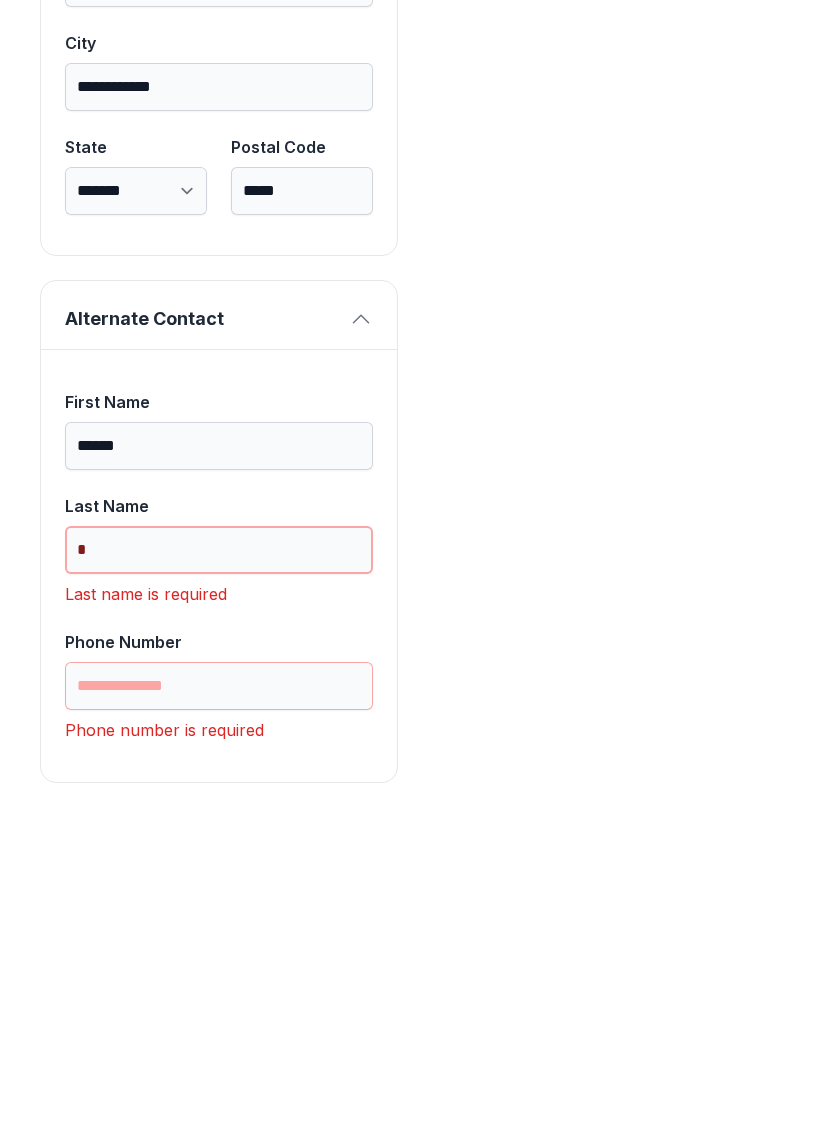 scroll, scrollTop: 1745, scrollLeft: 0, axis: vertical 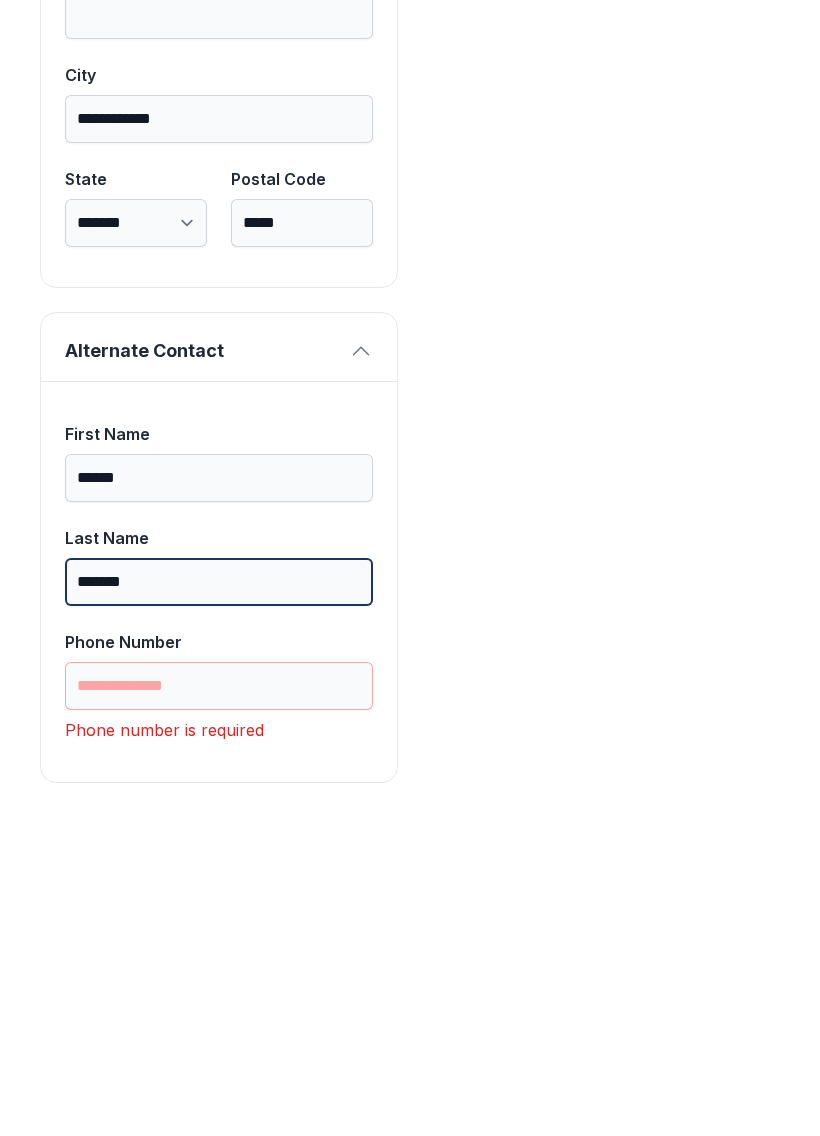 type on "*******" 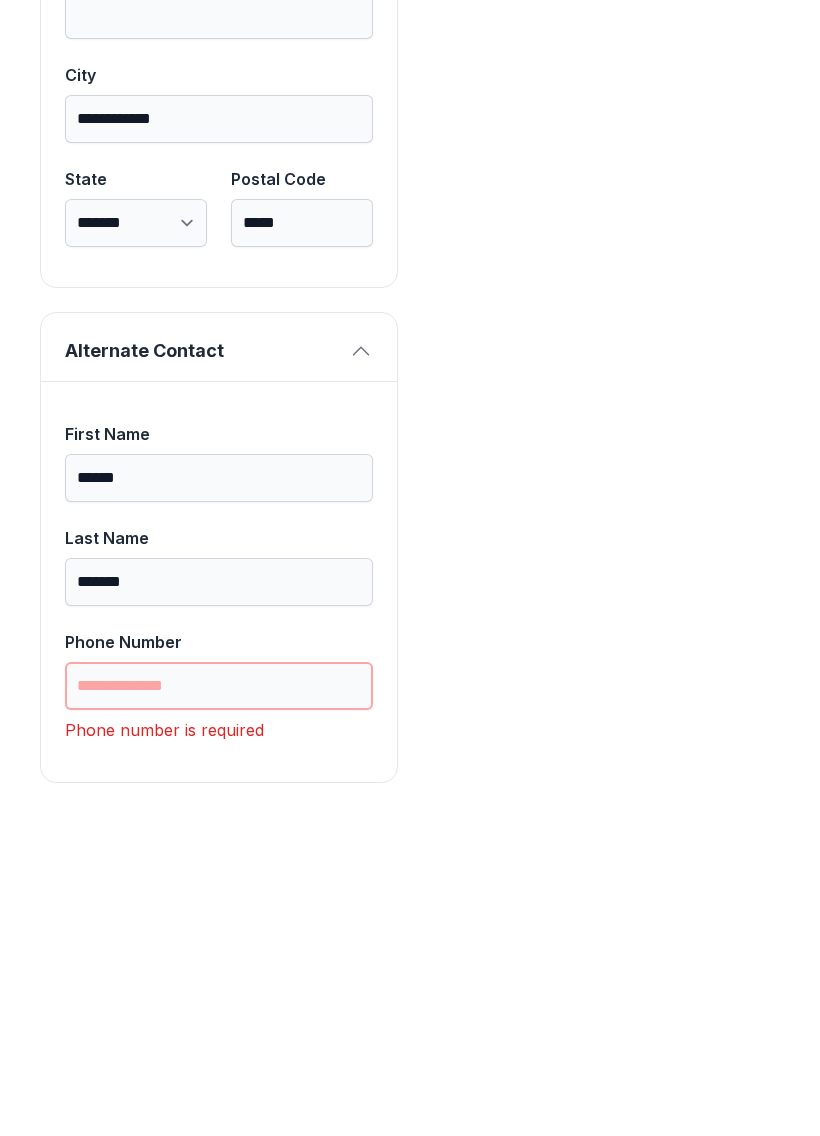 click on "Phone Number" at bounding box center [219, 1003] 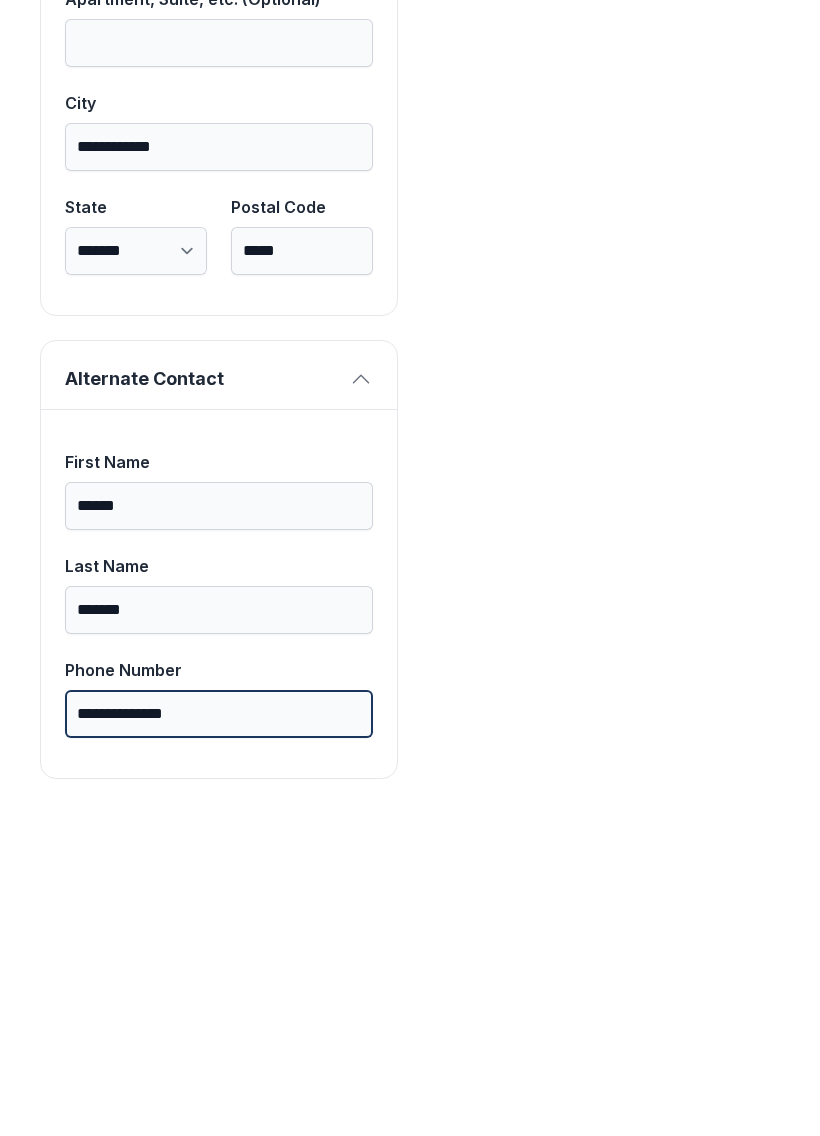 scroll, scrollTop: 1713, scrollLeft: 0, axis: vertical 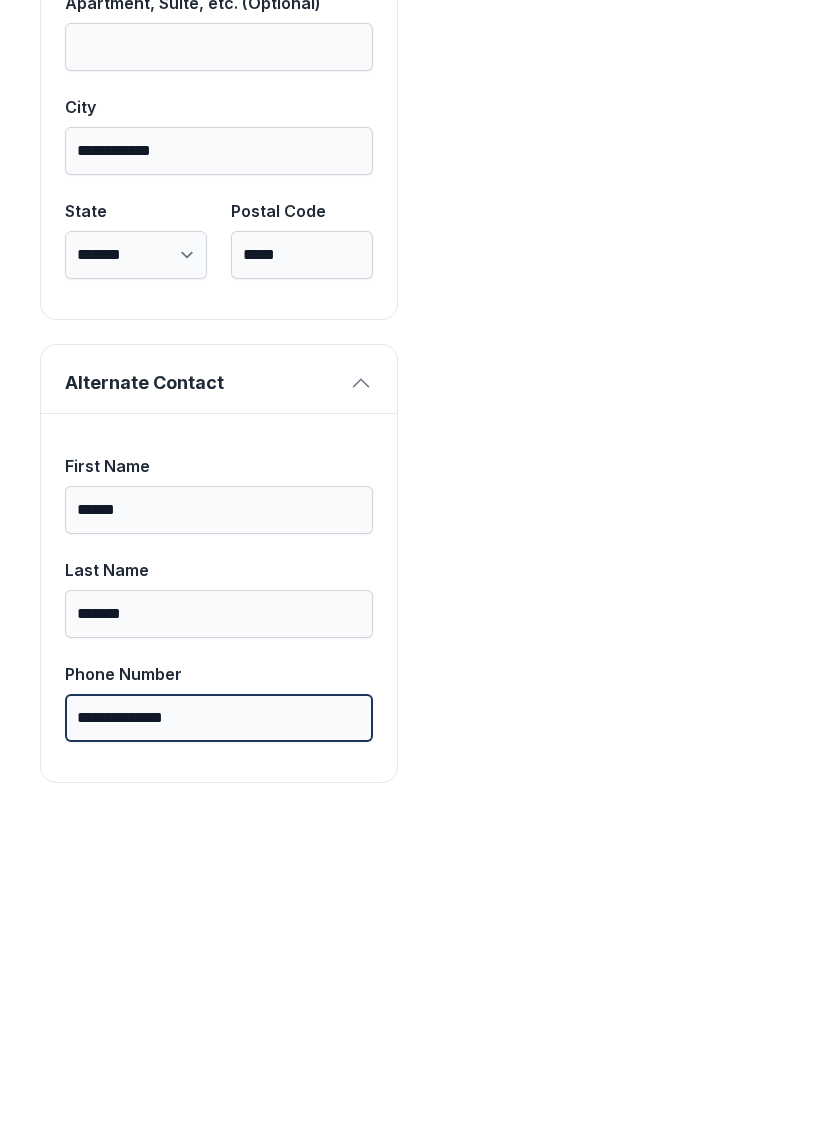type on "**********" 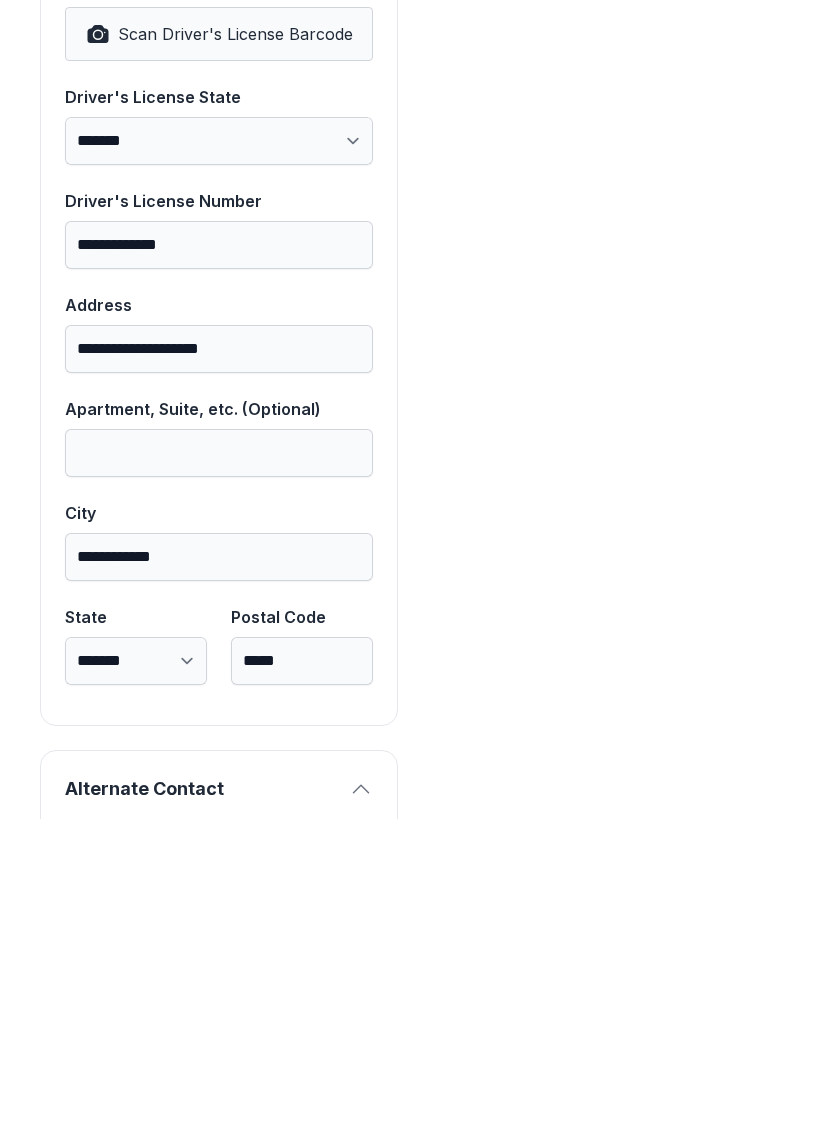 scroll, scrollTop: 1051, scrollLeft: 0, axis: vertical 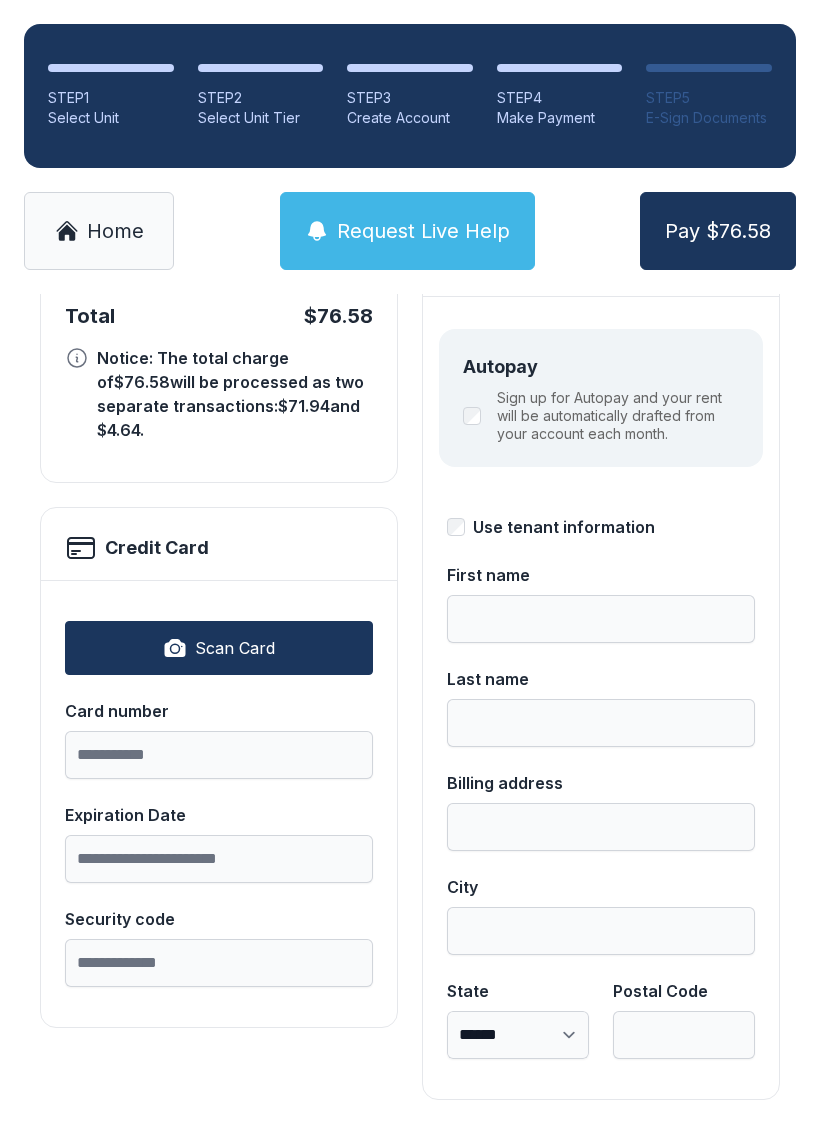 click on "Scan Card" at bounding box center [235, 648] 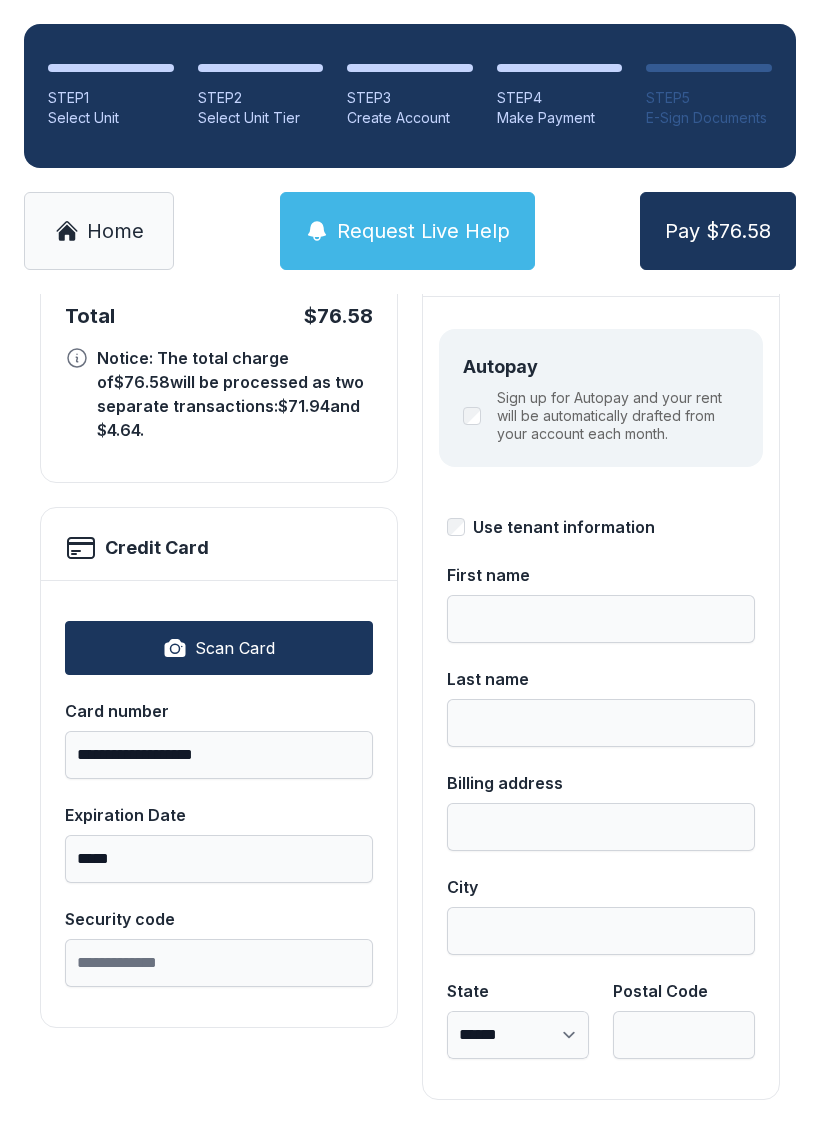 type on "**********" 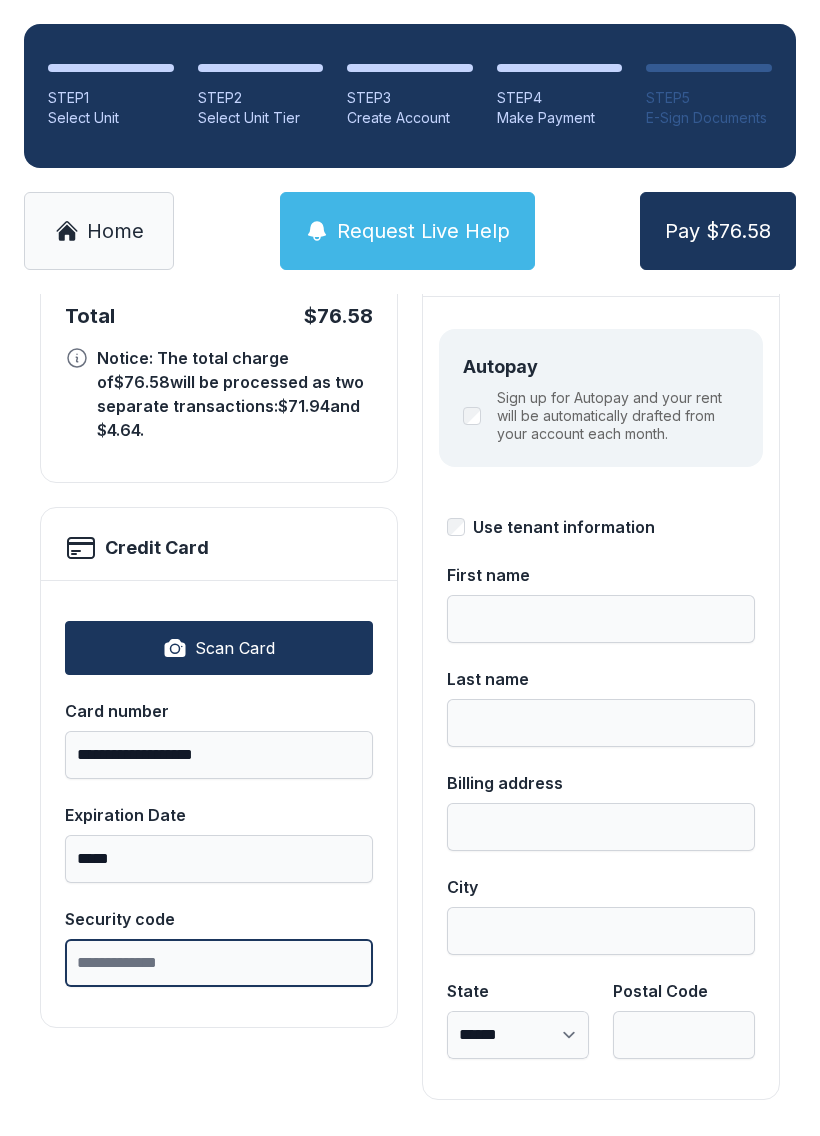 click on "Security code" at bounding box center [219, 963] 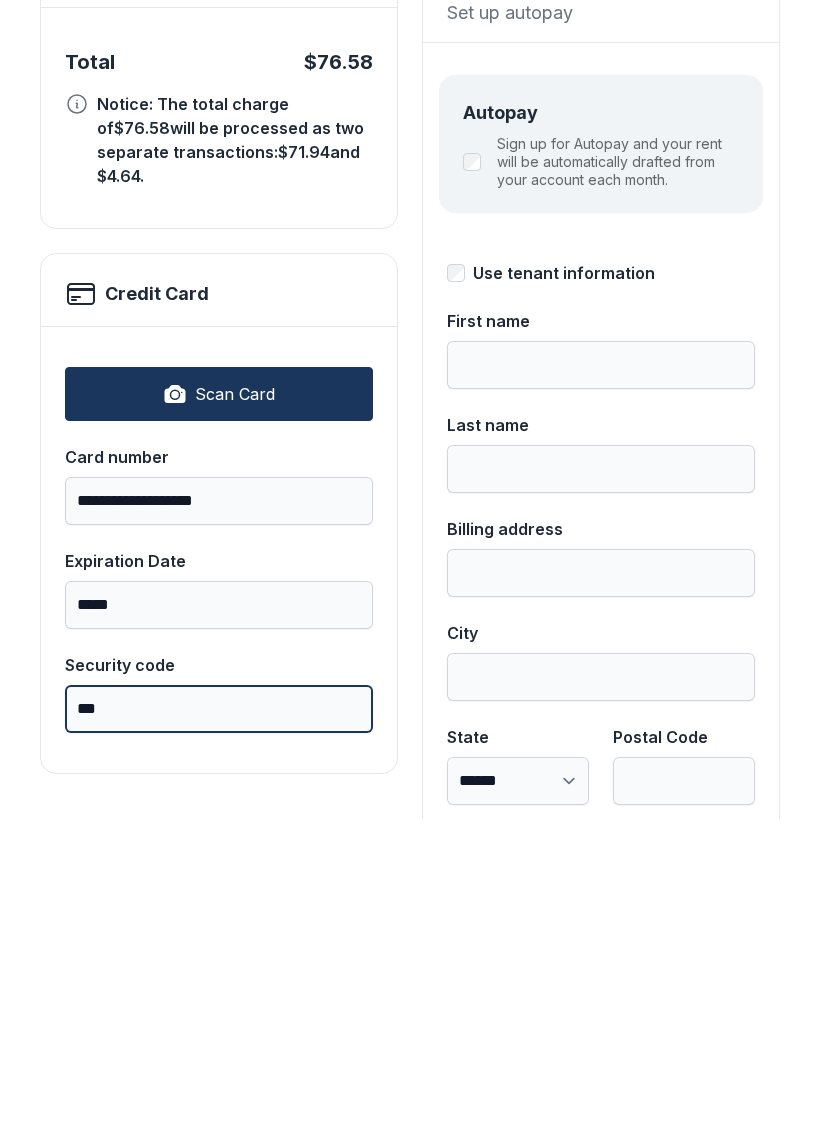 scroll, scrollTop: 160, scrollLeft: 0, axis: vertical 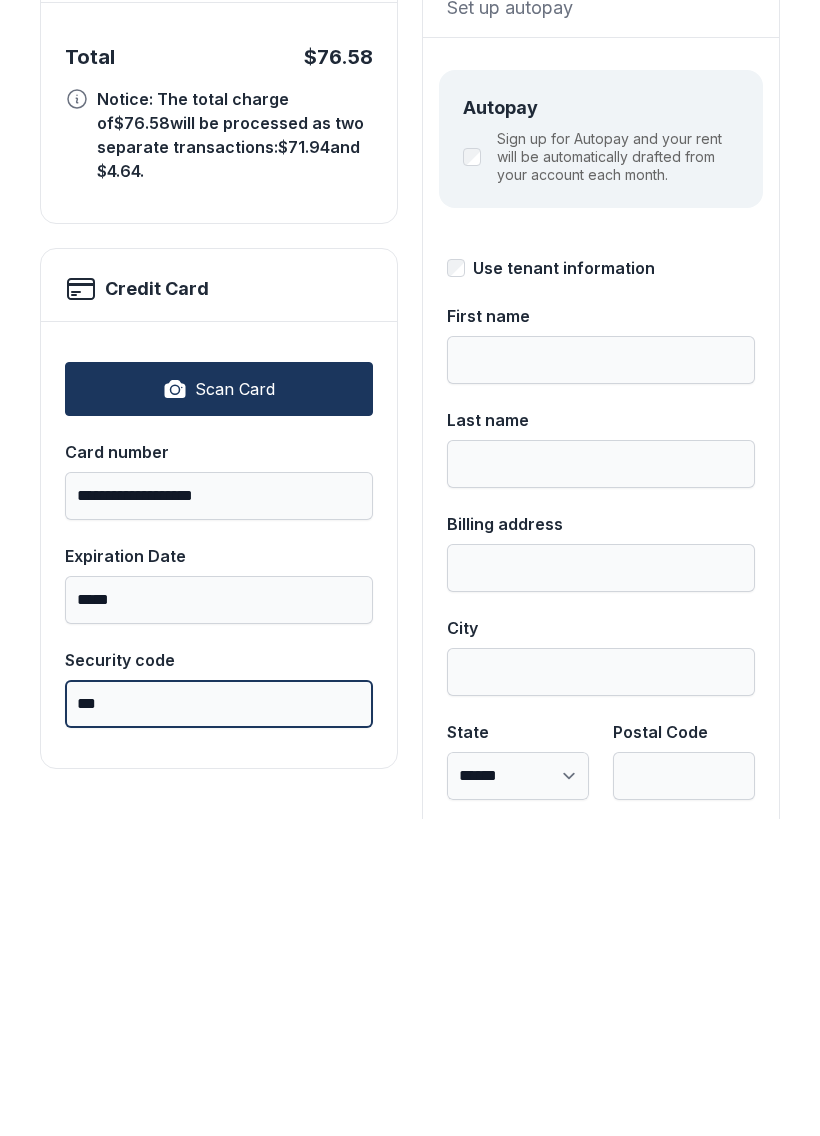 type on "***" 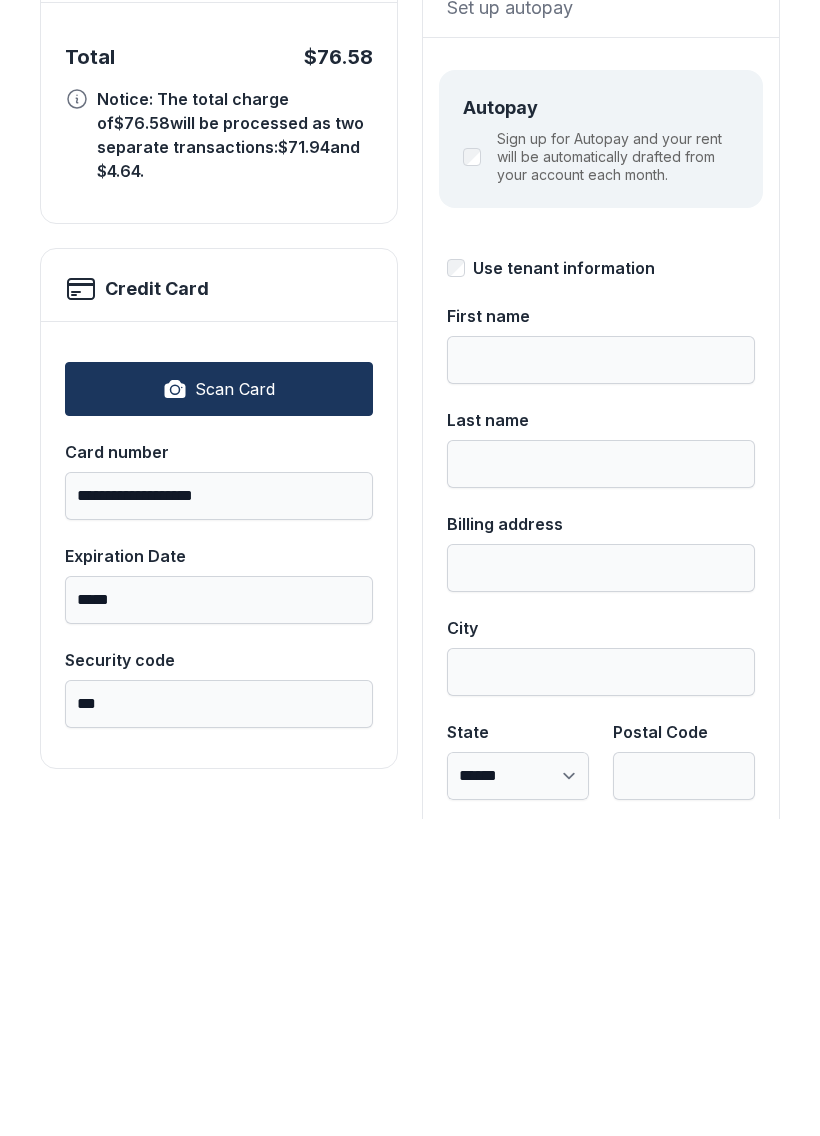 click on "First name" at bounding box center [601, 677] 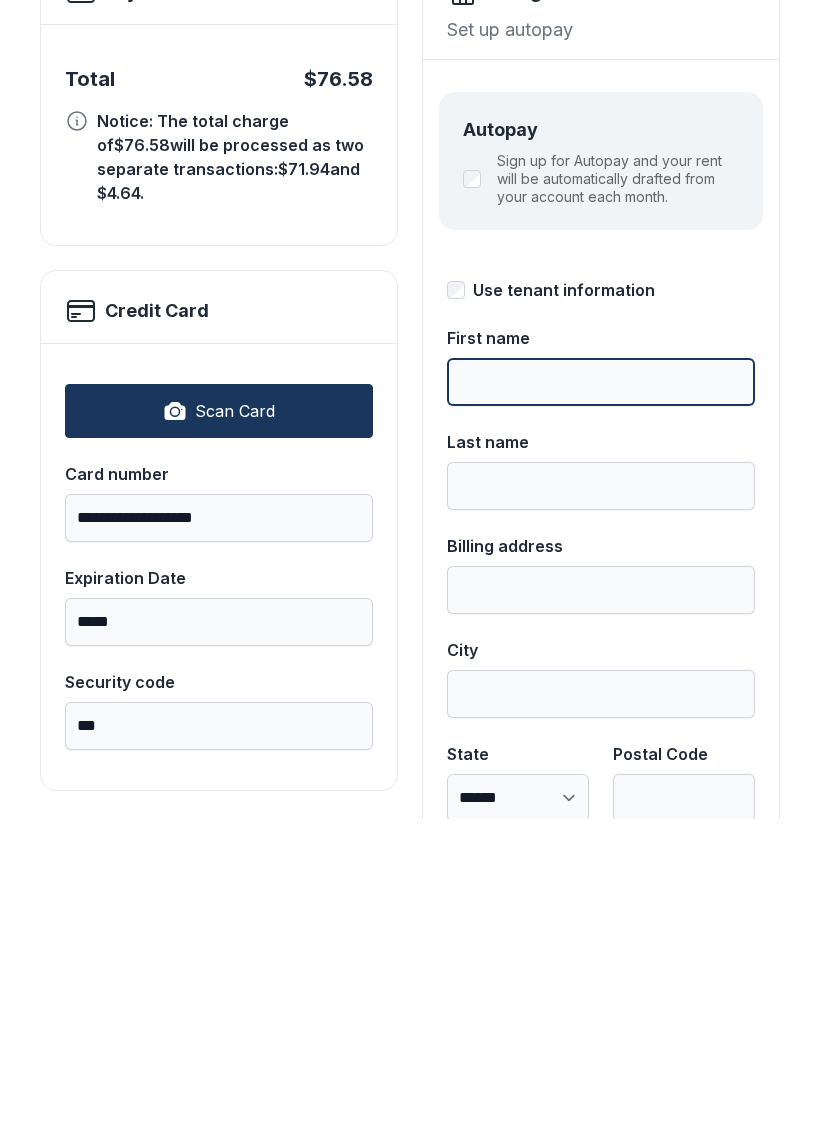 scroll, scrollTop: 139, scrollLeft: 0, axis: vertical 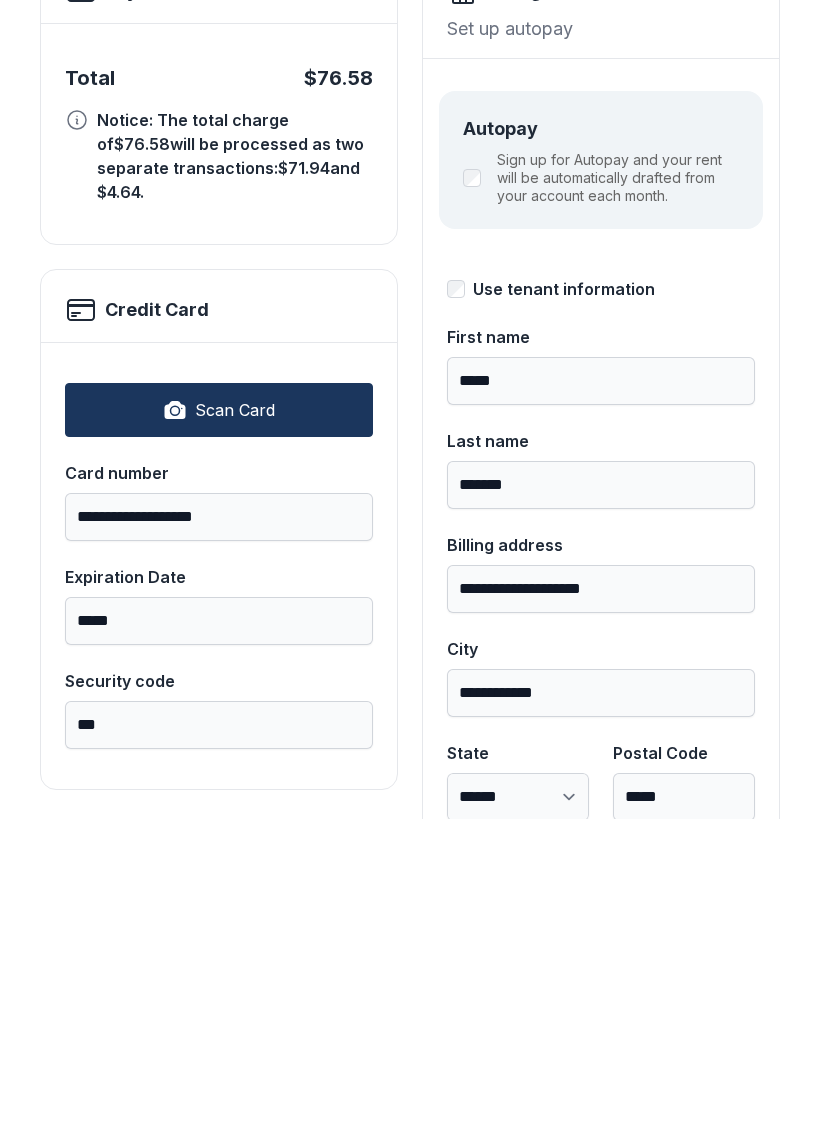 type on "*****" 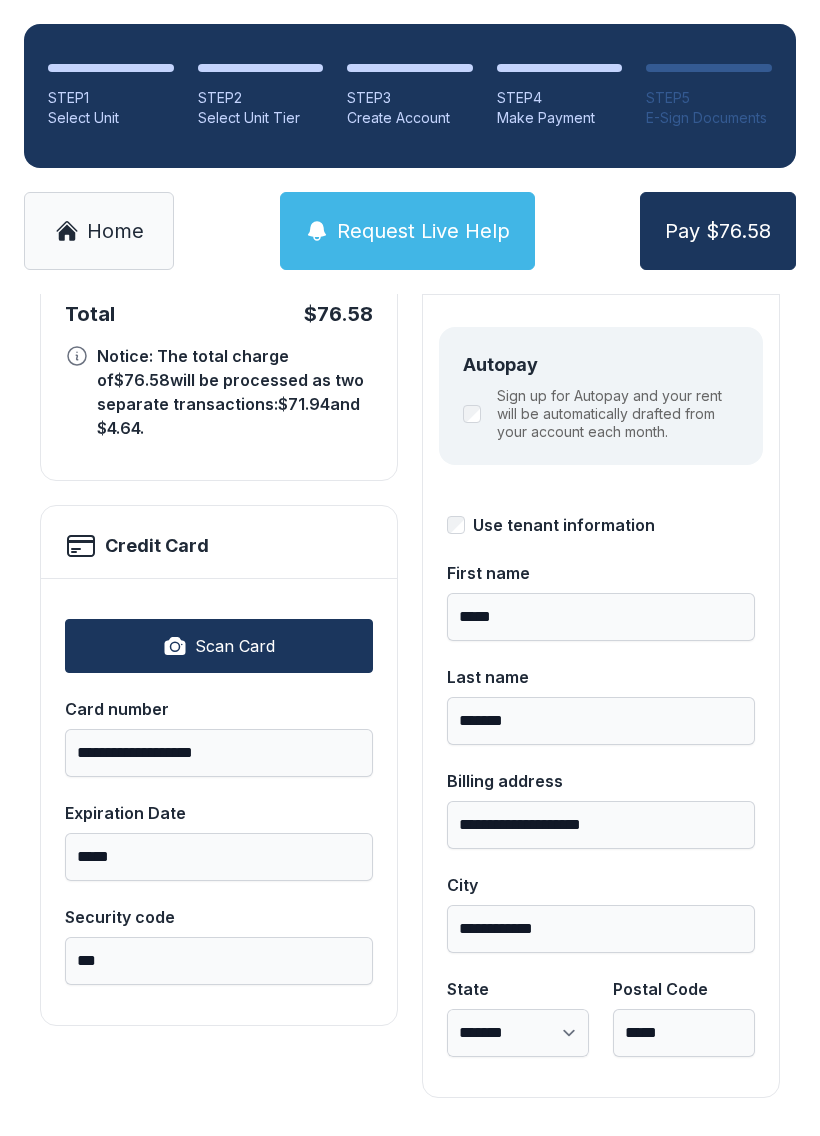scroll, scrollTop: 218, scrollLeft: 0, axis: vertical 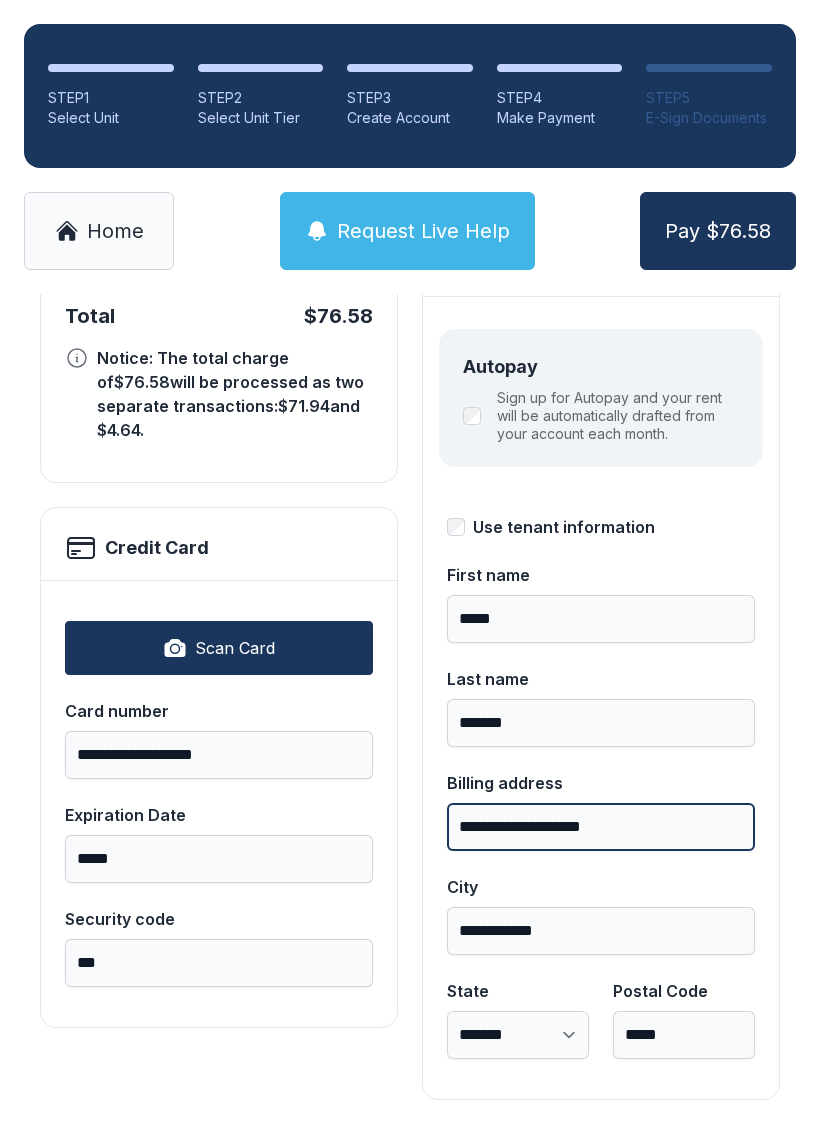 click on "**********" at bounding box center (601, 827) 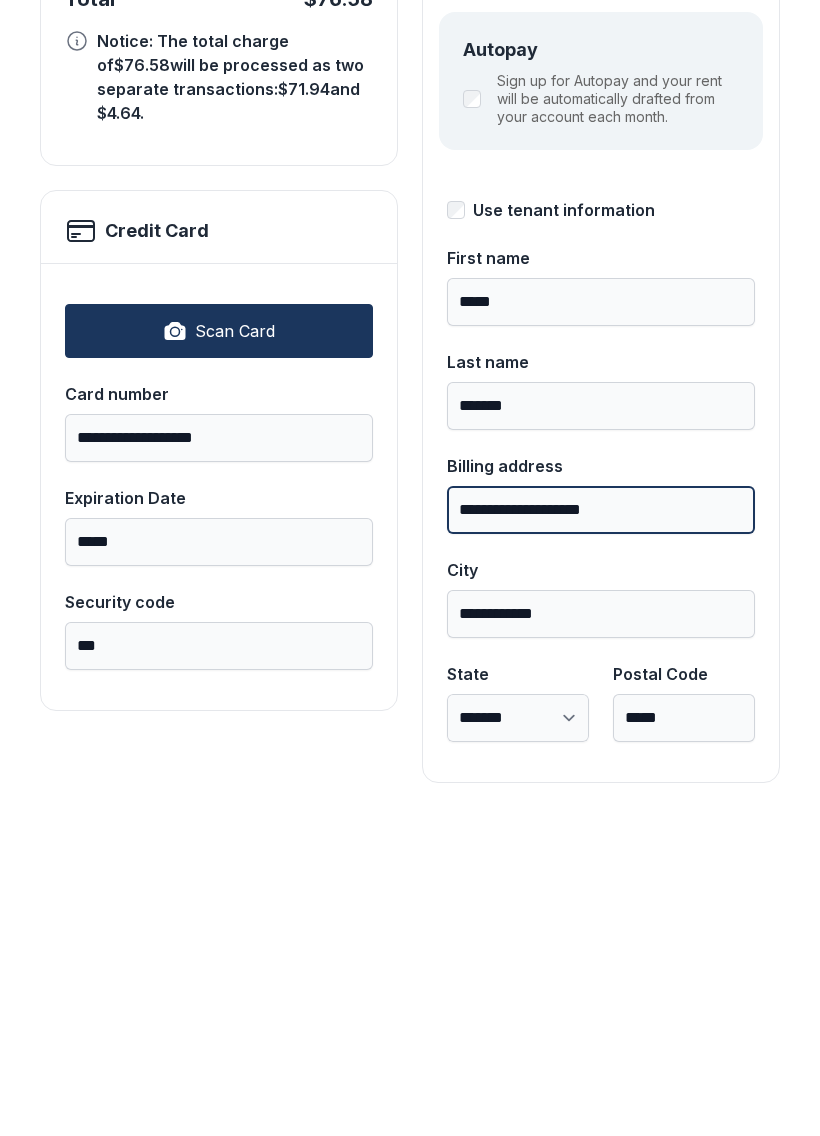 click on "**********" at bounding box center (601, 827) 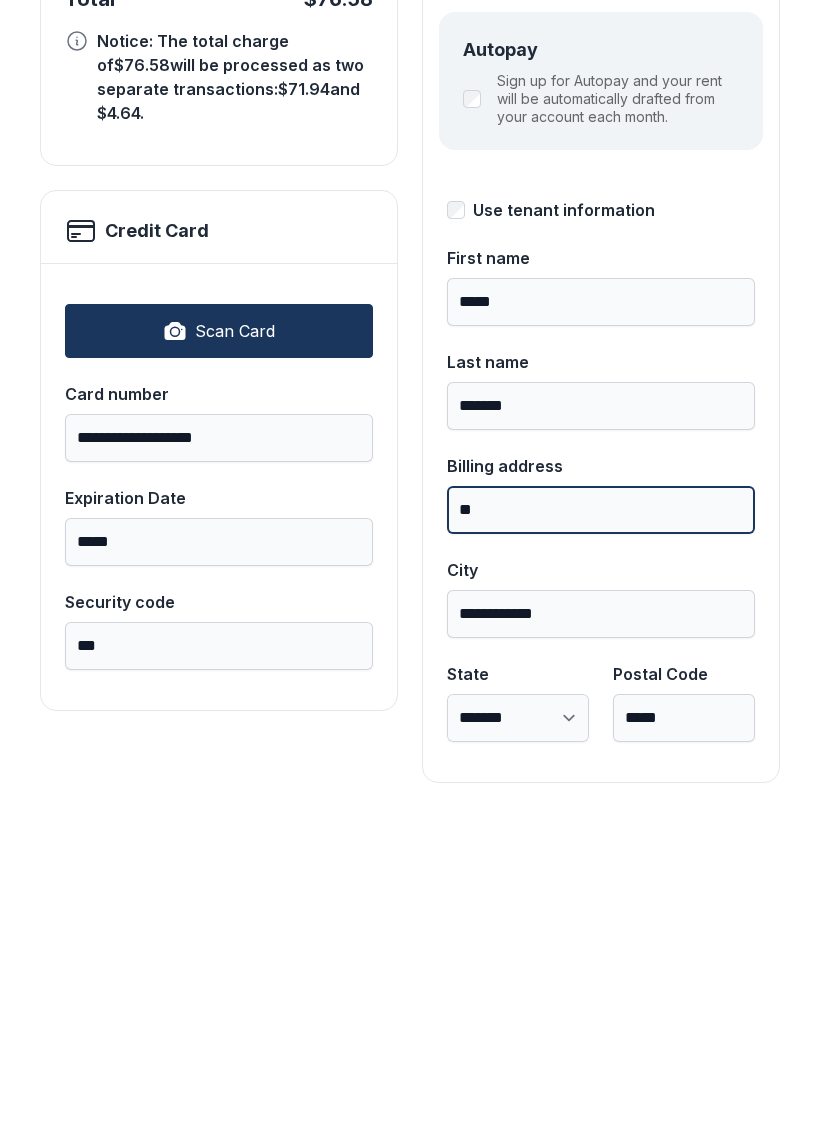 type on "*" 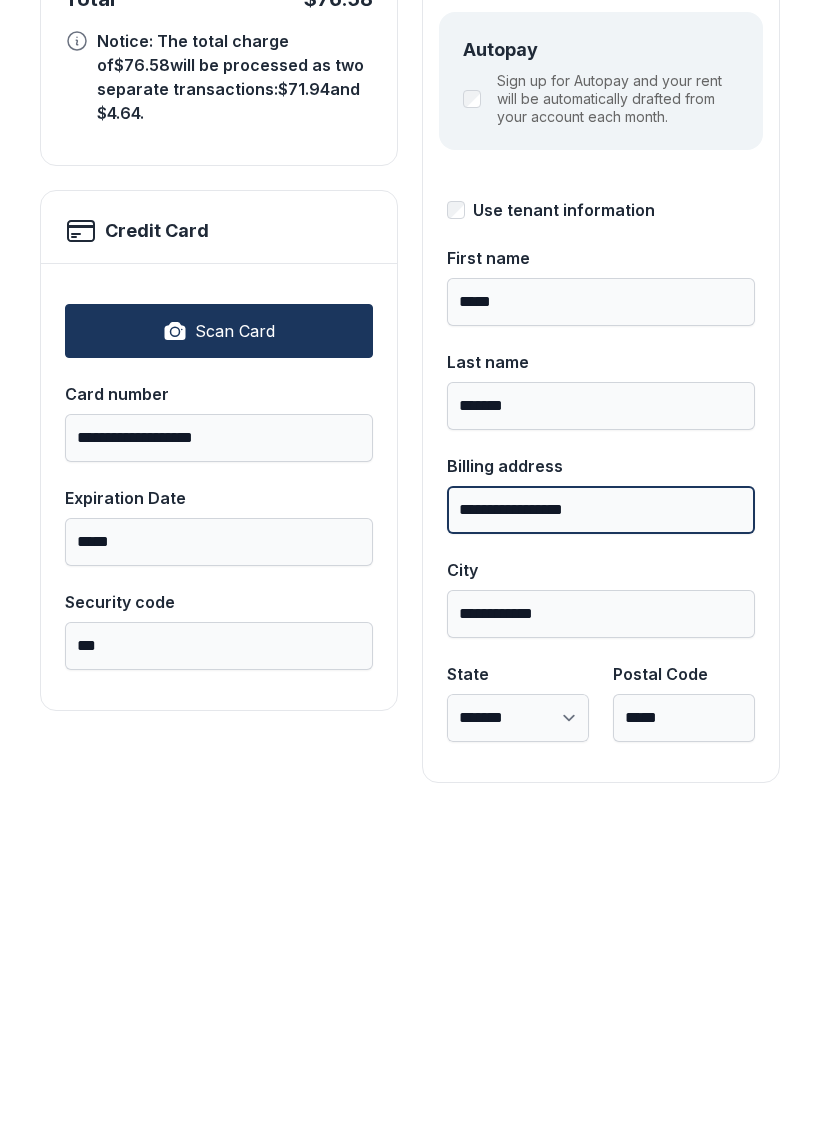 type on "**********" 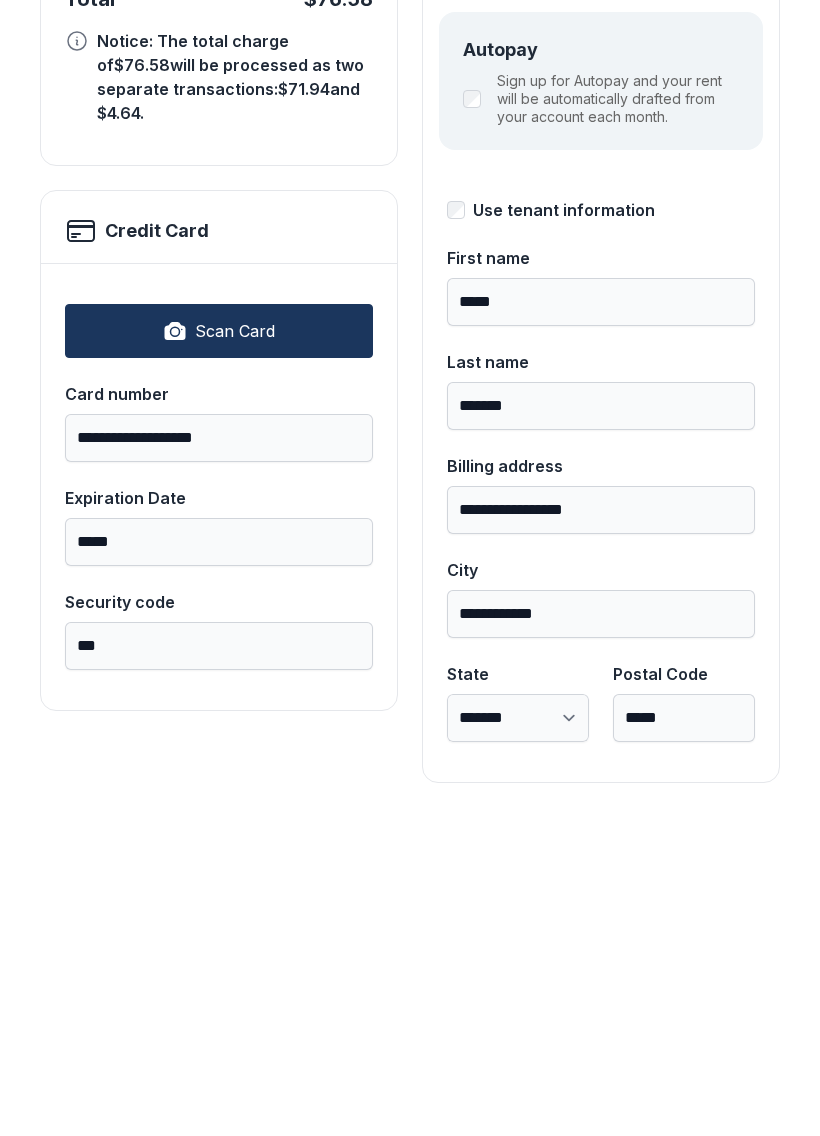 click on "[CITY] [MASKED]" at bounding box center [601, 915] 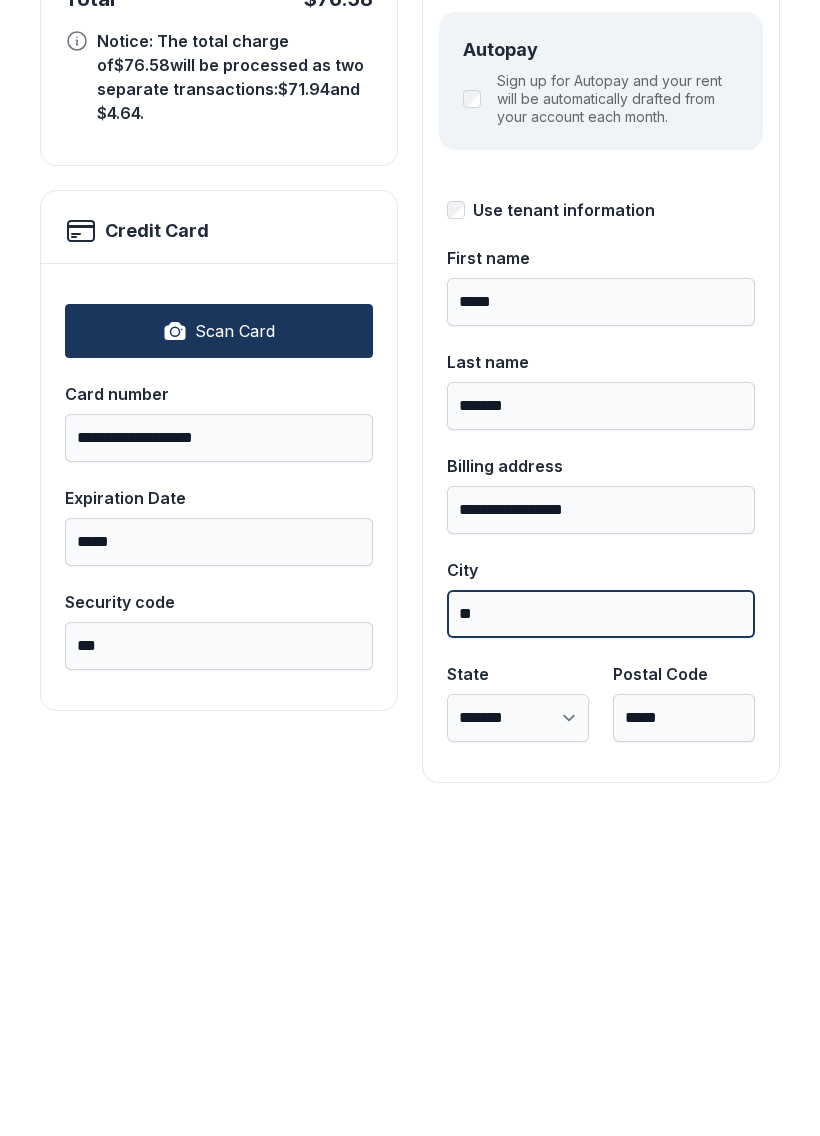 type on "*" 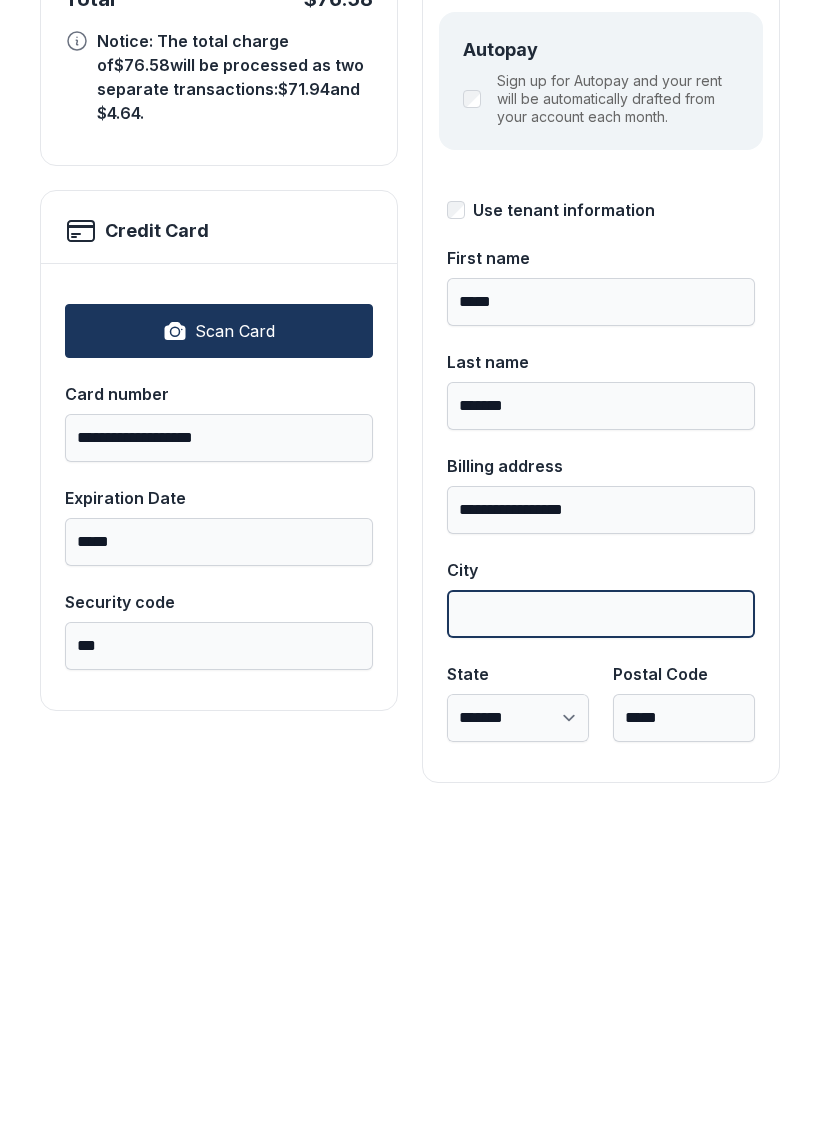type 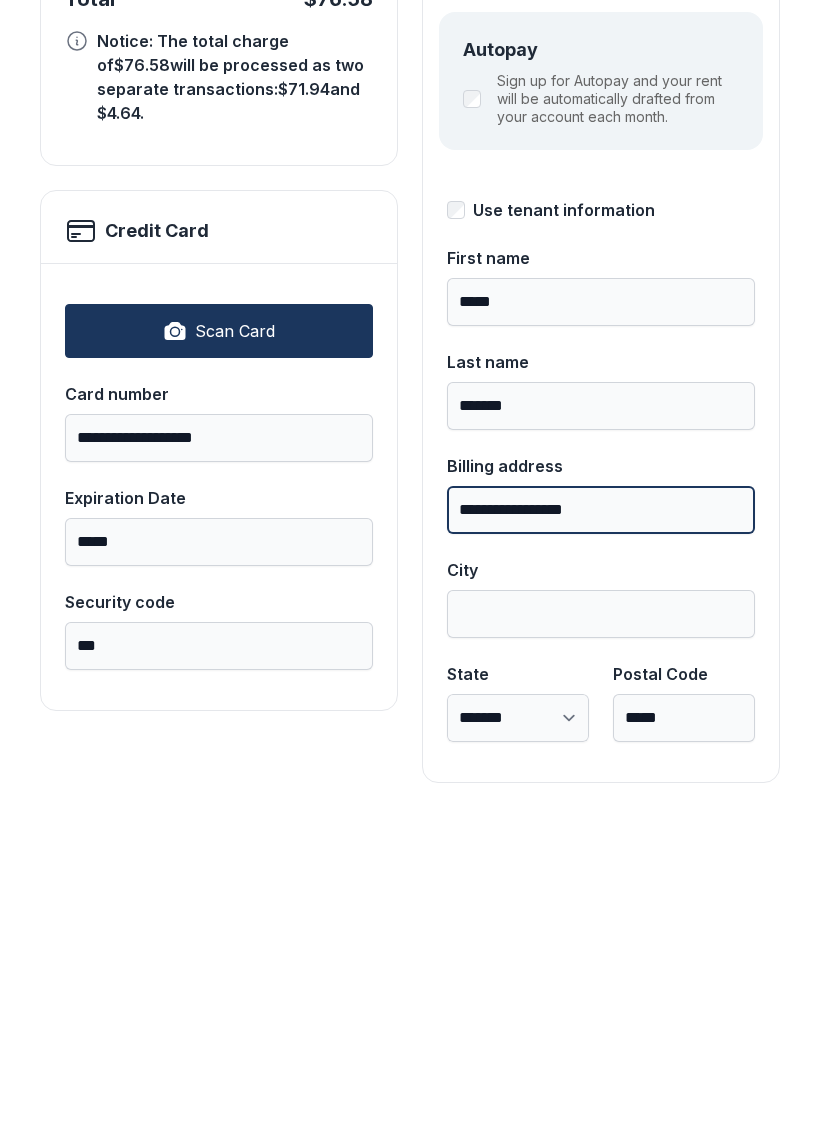click on "**********" at bounding box center (601, 827) 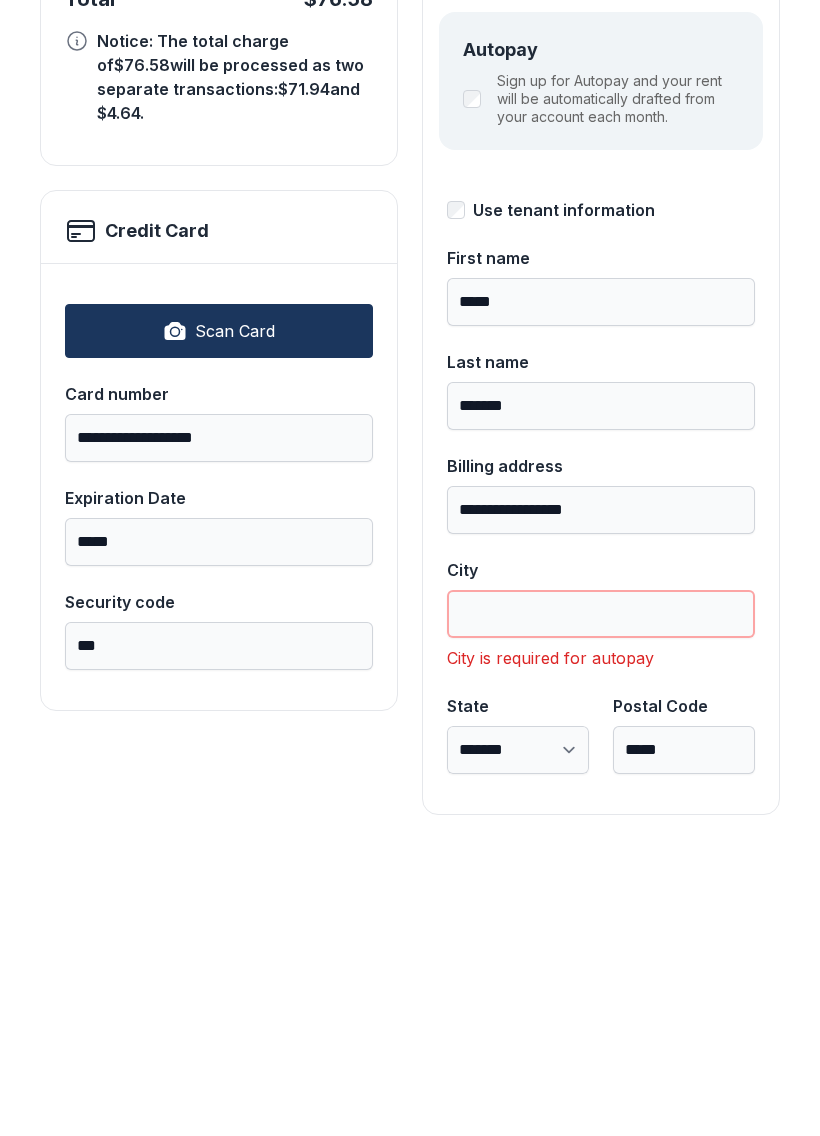 click on "City" at bounding box center (601, 931) 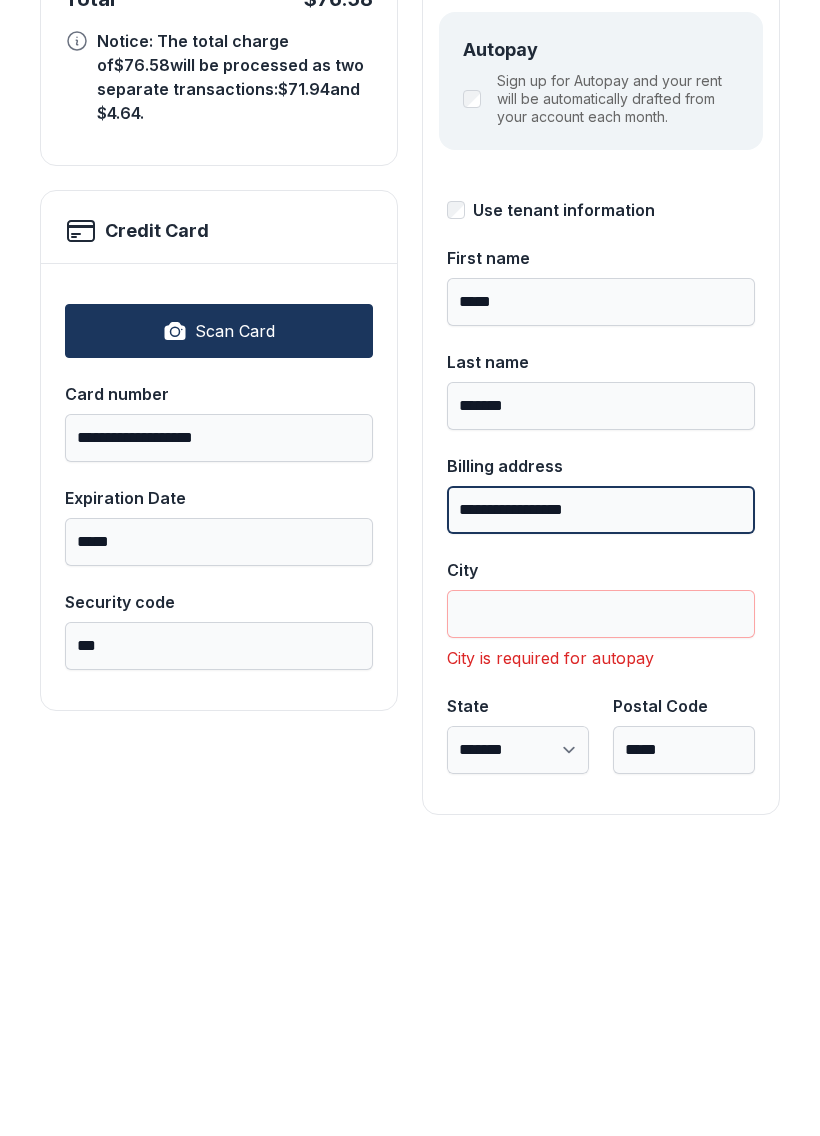 click on "**********" at bounding box center (601, 827) 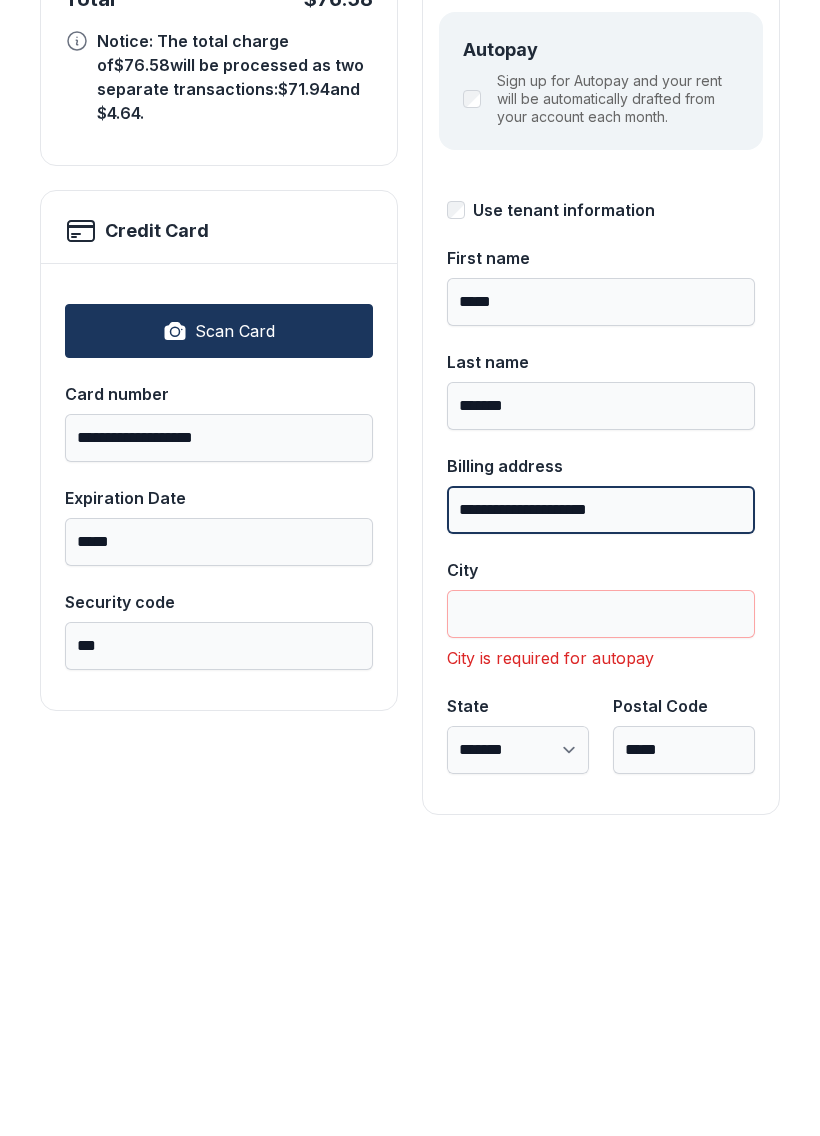 type on "**********" 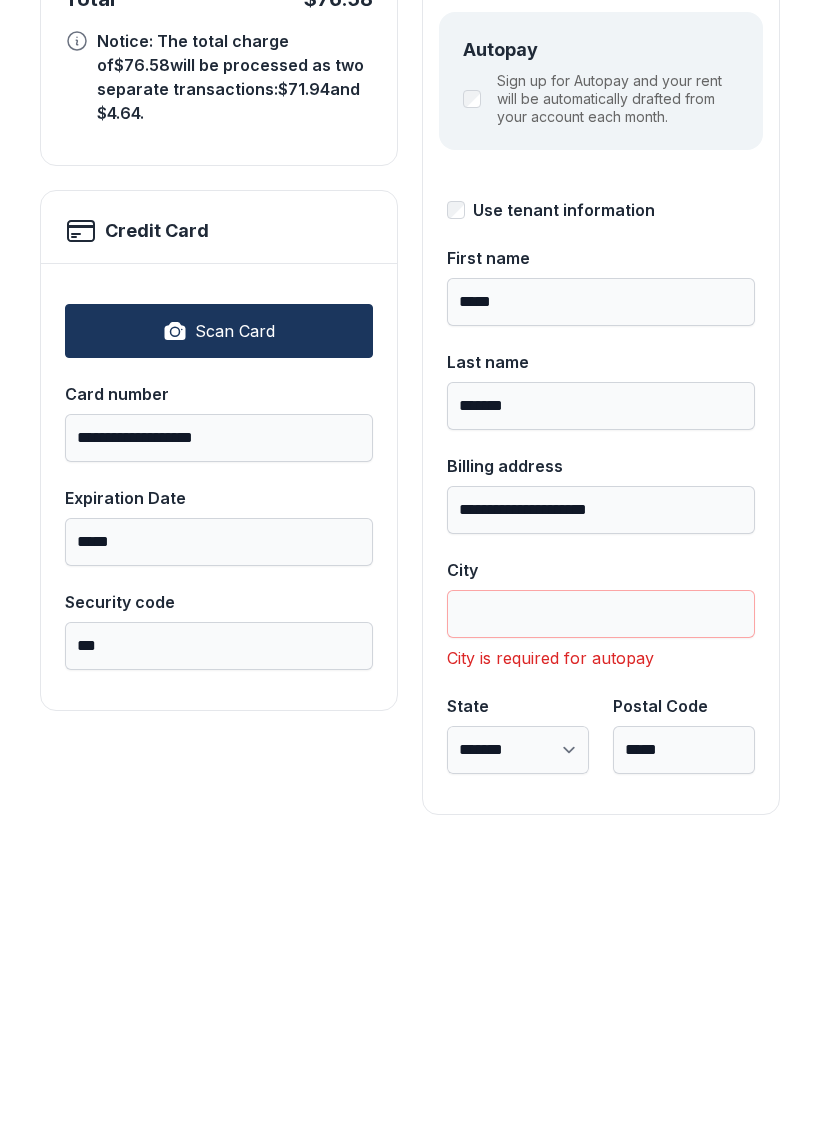 click on "City" at bounding box center [601, 887] 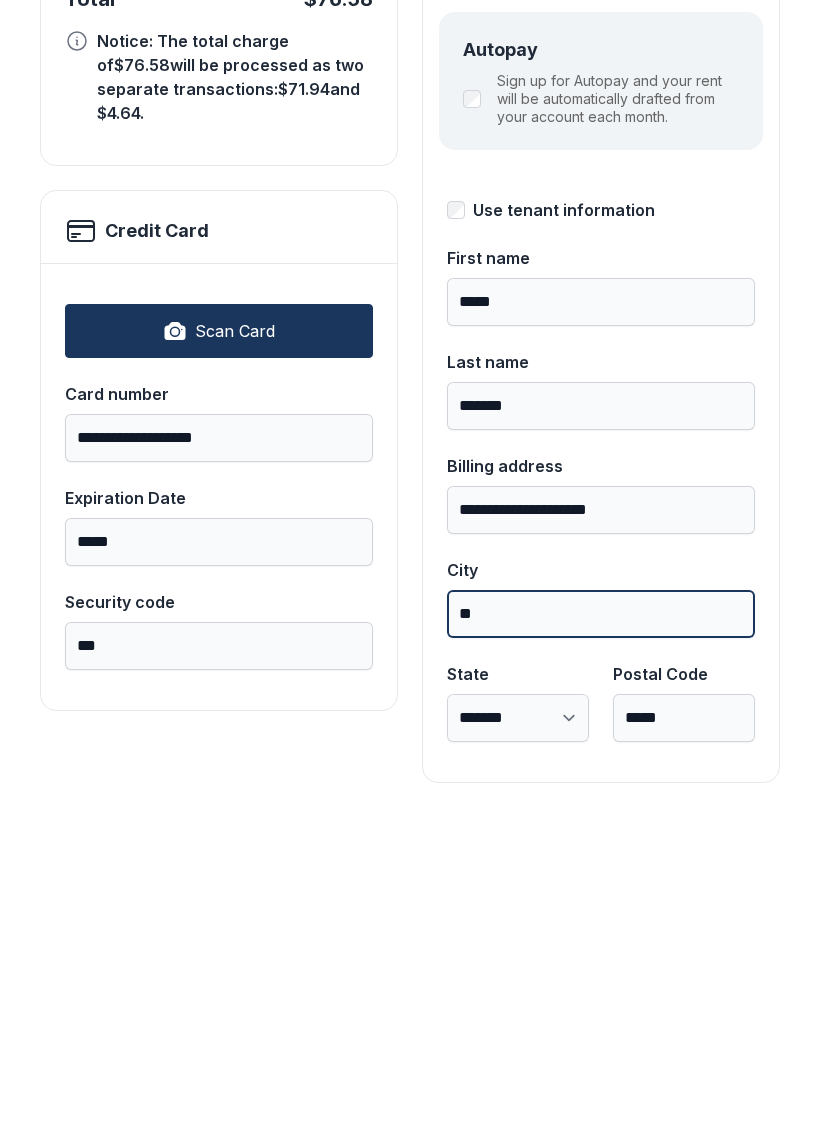 type on "*" 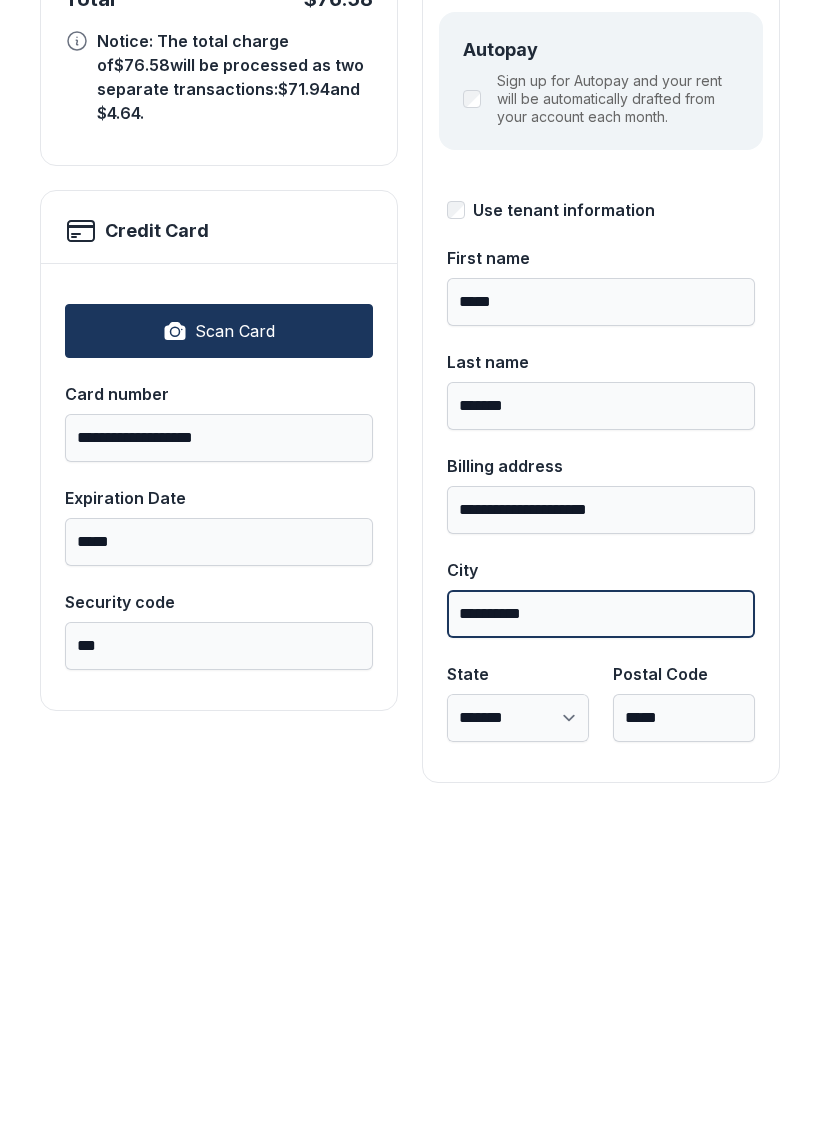 type on "*********" 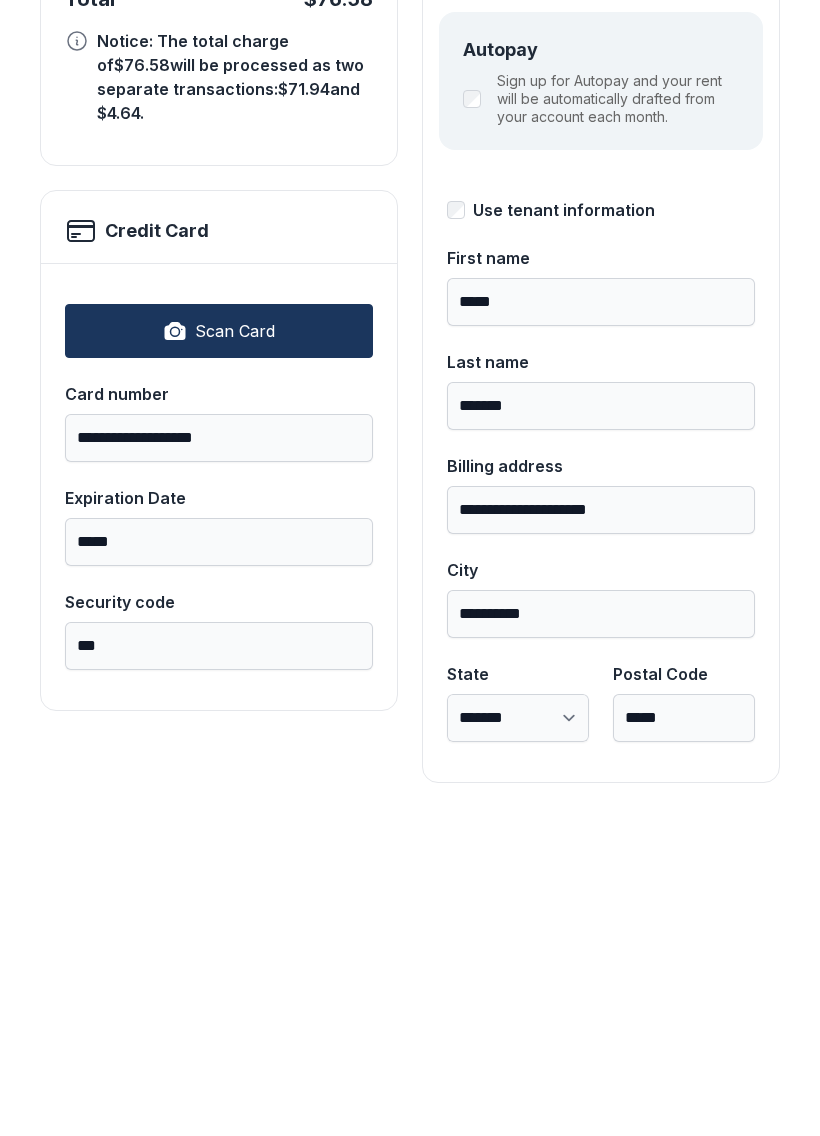 click on "*****" at bounding box center (684, 1035) 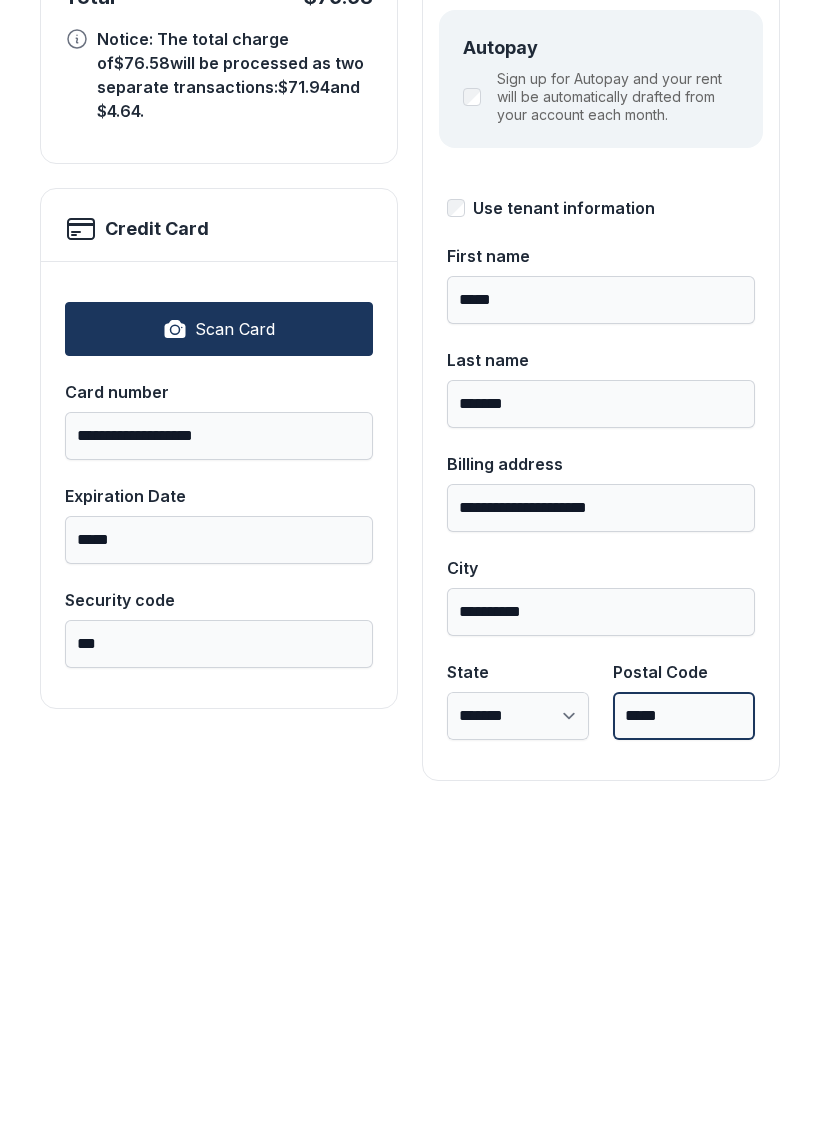 scroll, scrollTop: 218, scrollLeft: 0, axis: vertical 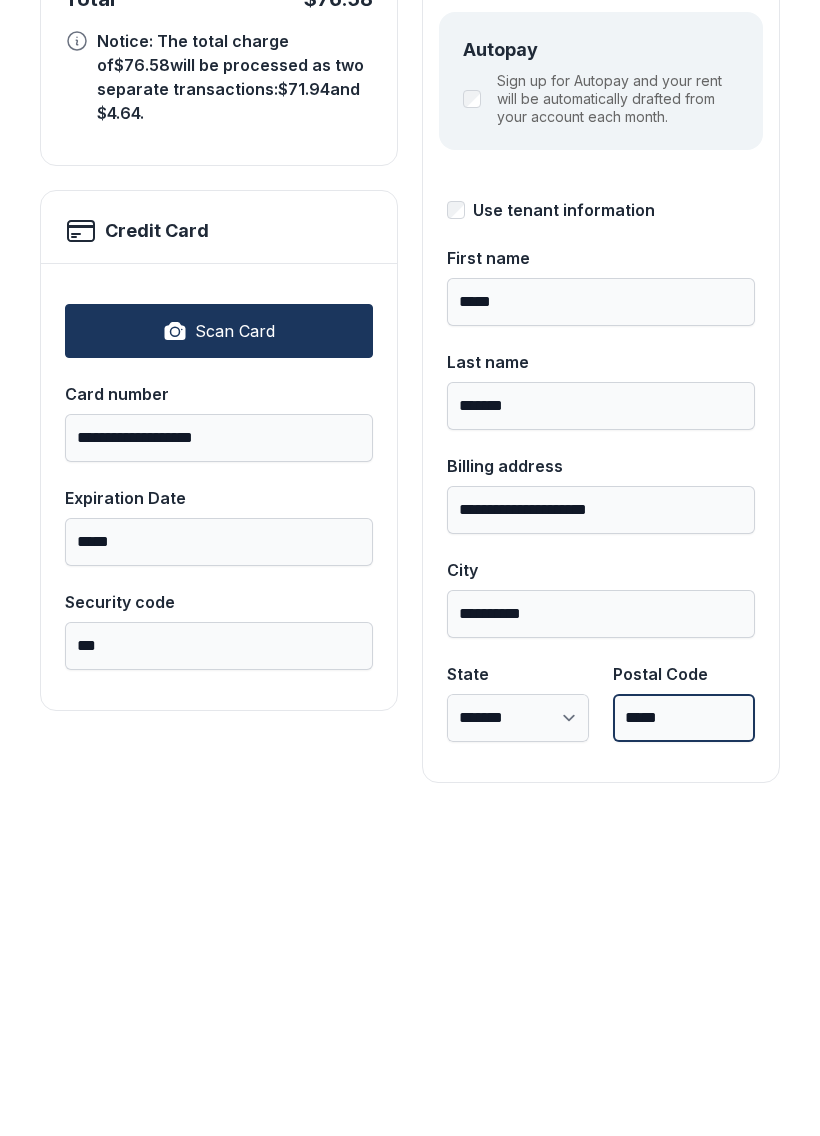 type on "*****" 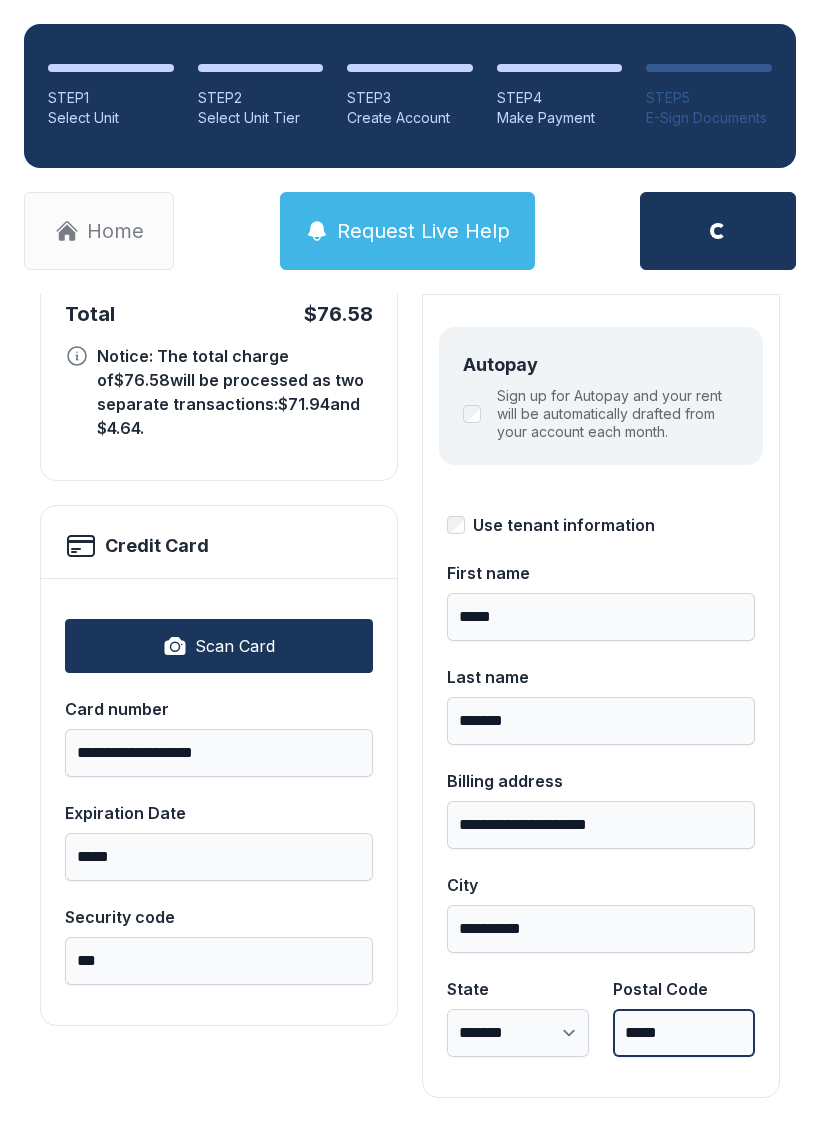 scroll, scrollTop: 218, scrollLeft: 0, axis: vertical 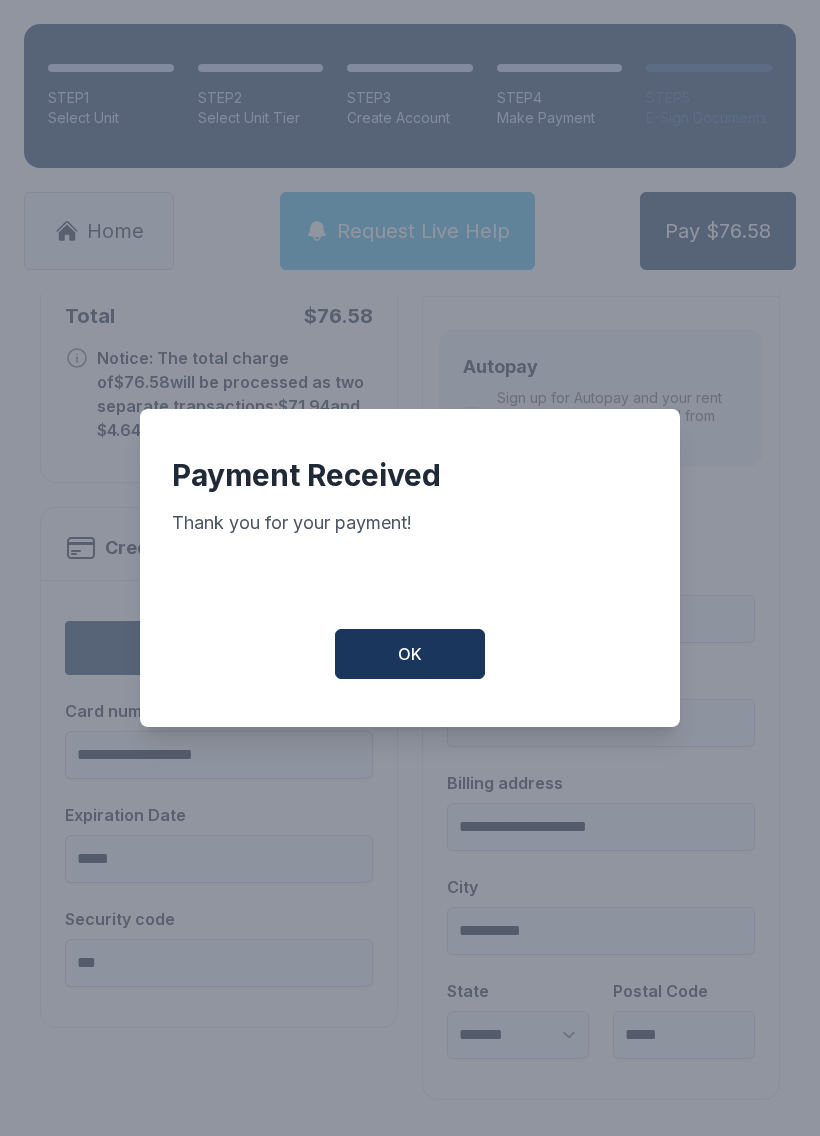 click on "OK" at bounding box center [410, 654] 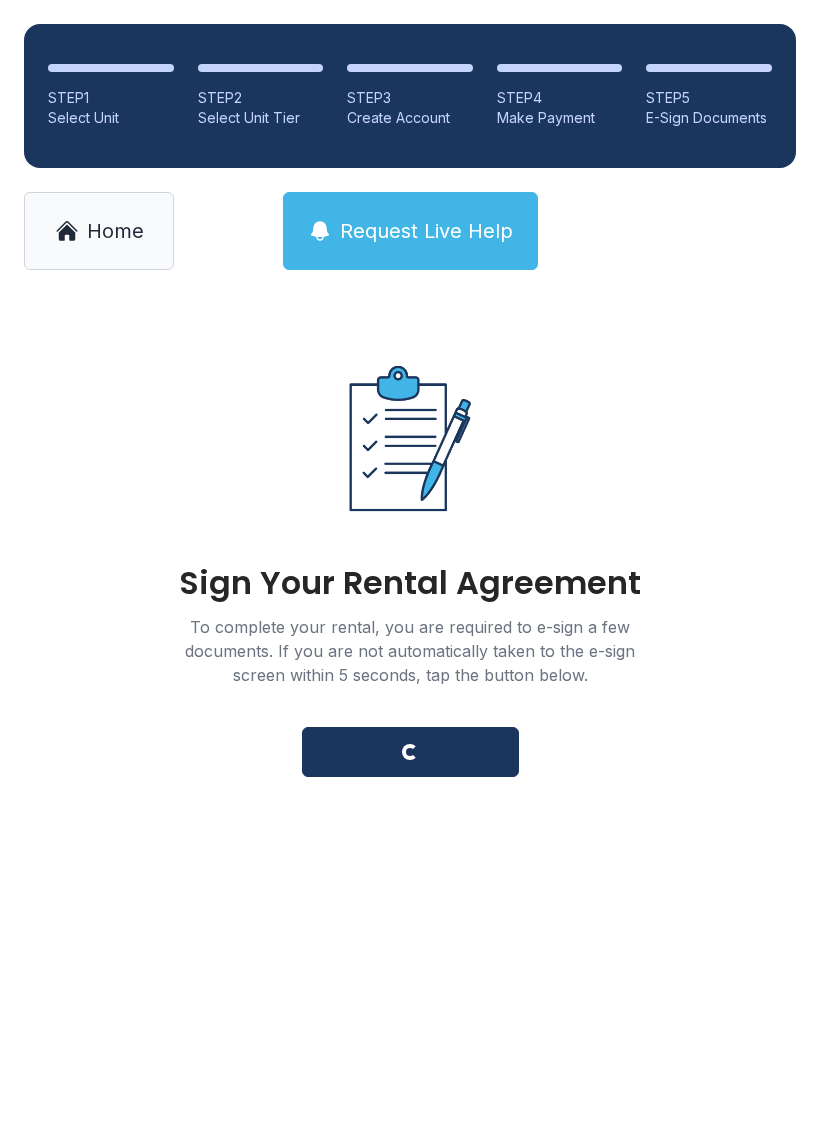 scroll, scrollTop: 0, scrollLeft: 0, axis: both 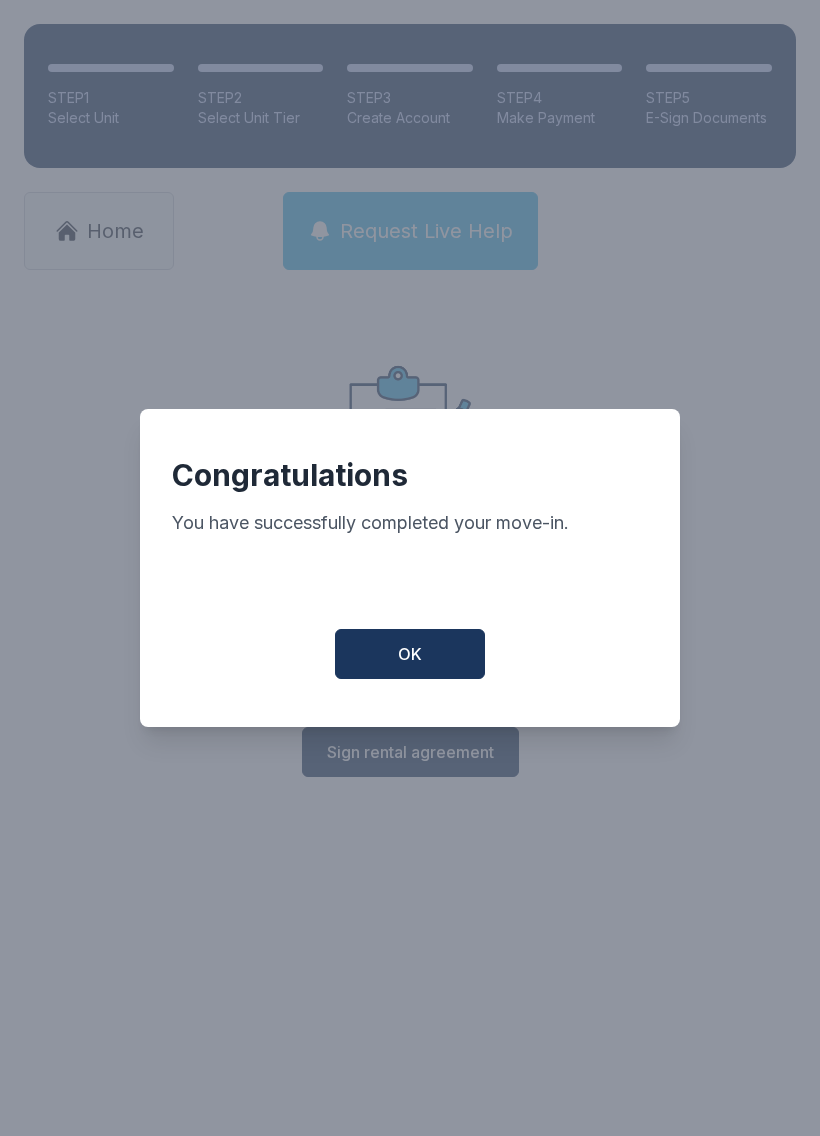 click on "OK" at bounding box center (410, 654) 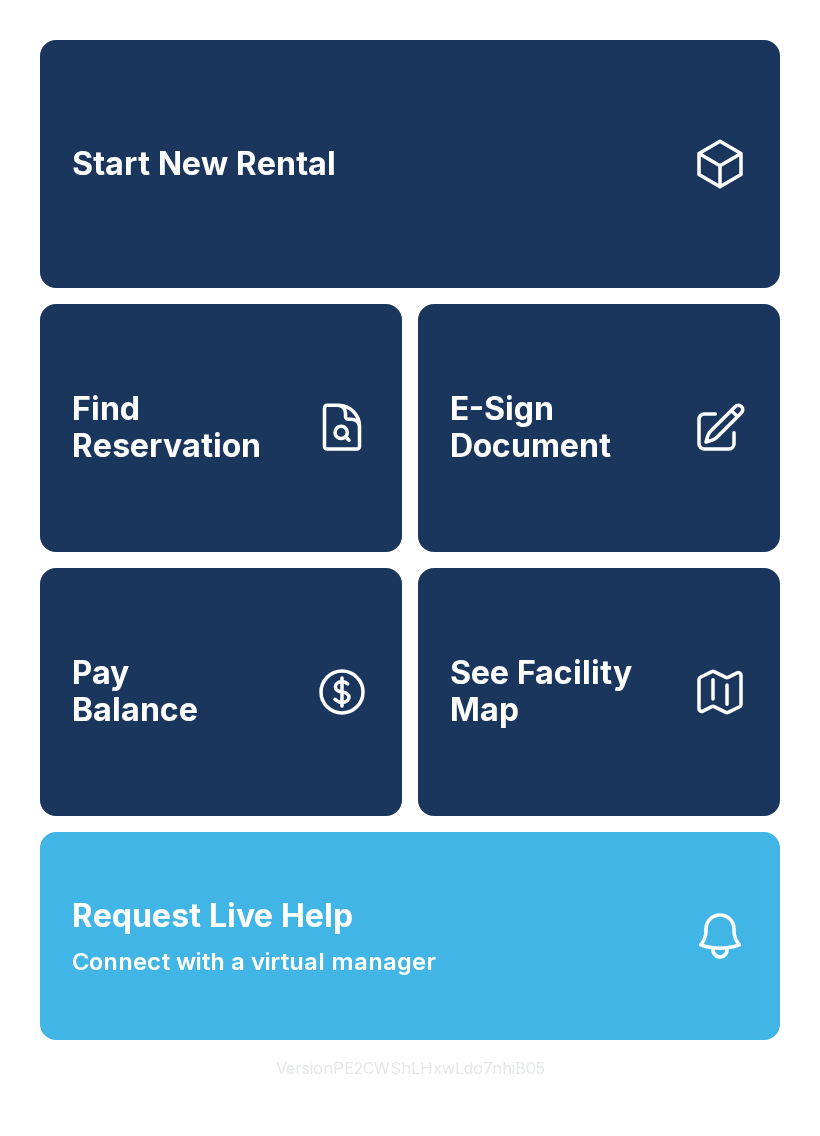 click on "Request Live Help Connect with a virtual manager" at bounding box center (410, 936) 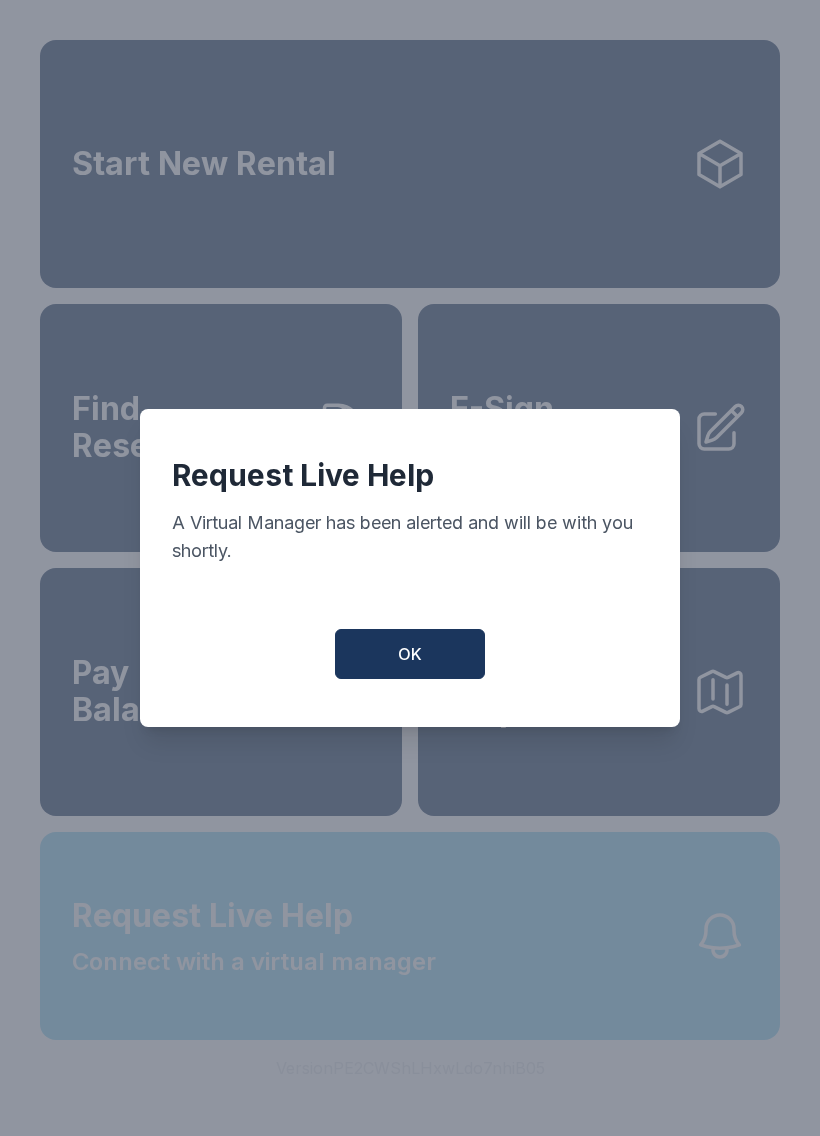 click on "OK" at bounding box center (410, 654) 